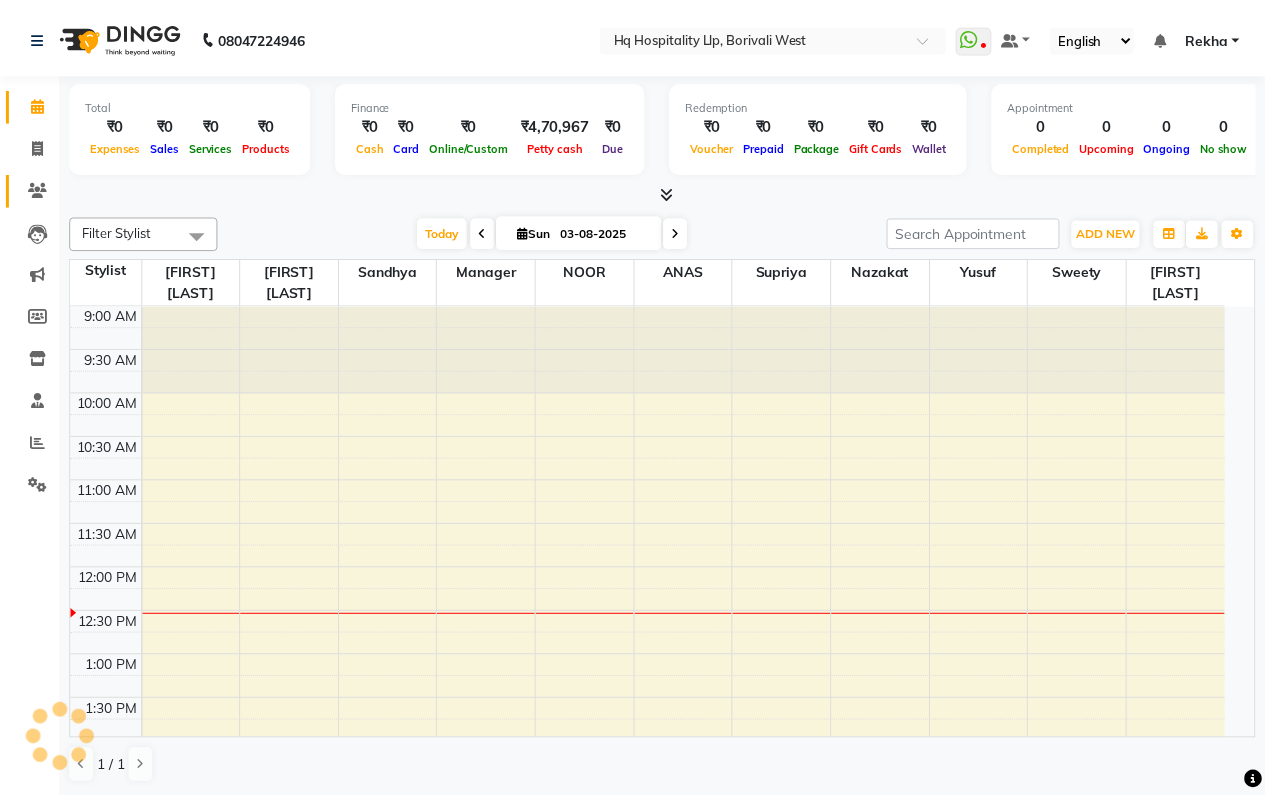 scroll, scrollTop: 0, scrollLeft: 0, axis: both 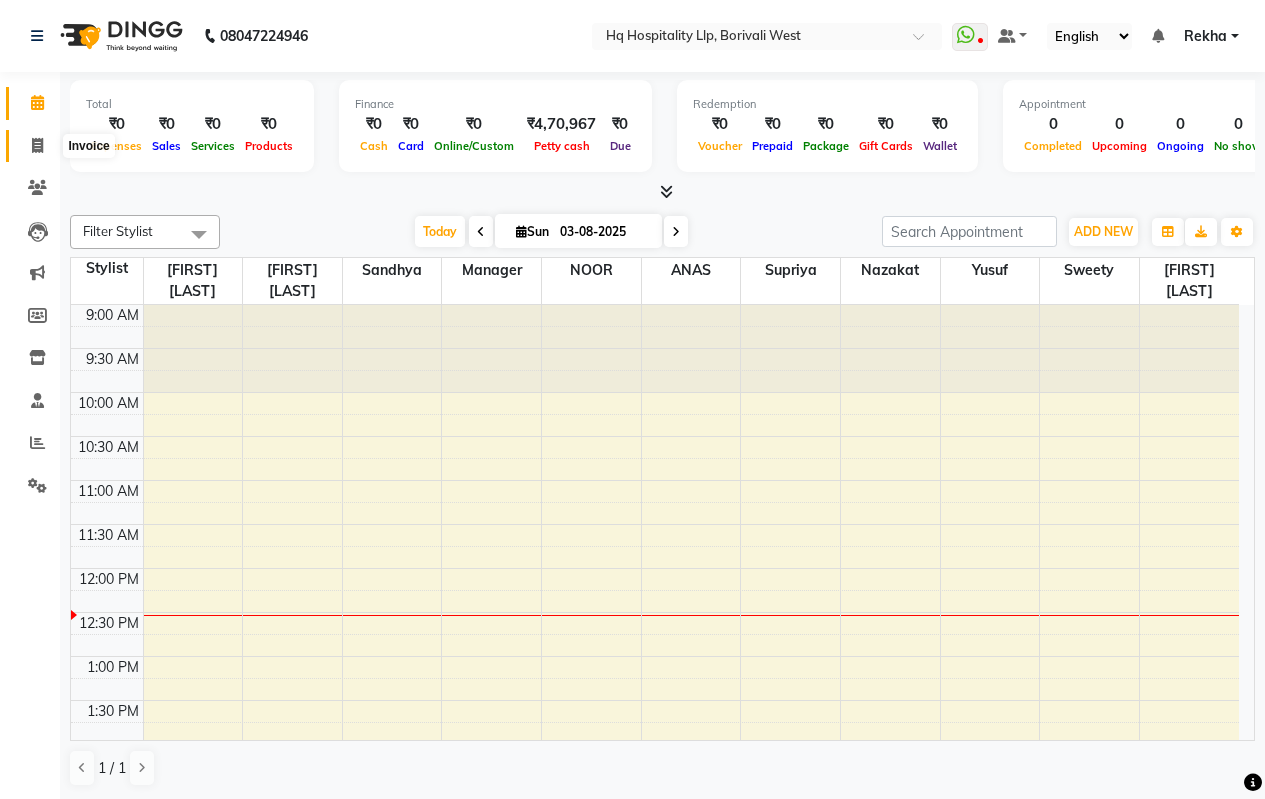 click 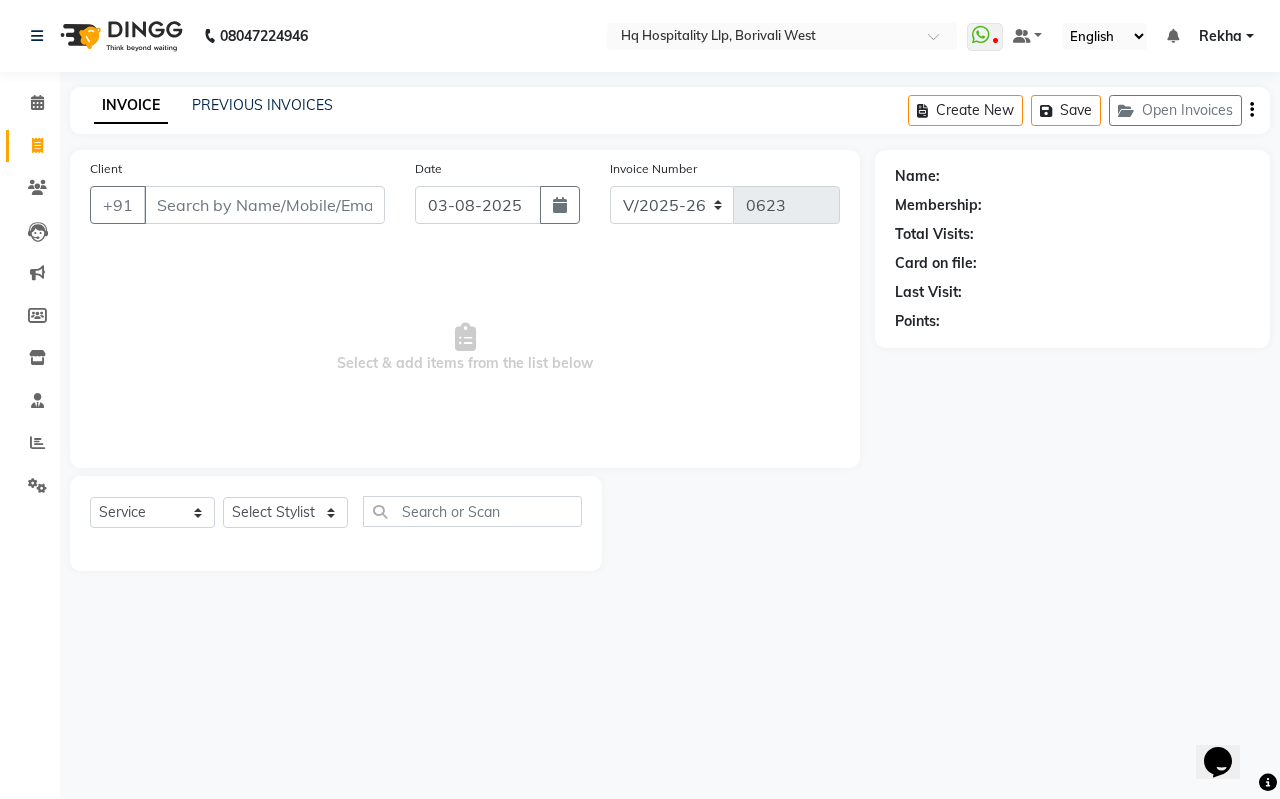 scroll, scrollTop: 0, scrollLeft: 0, axis: both 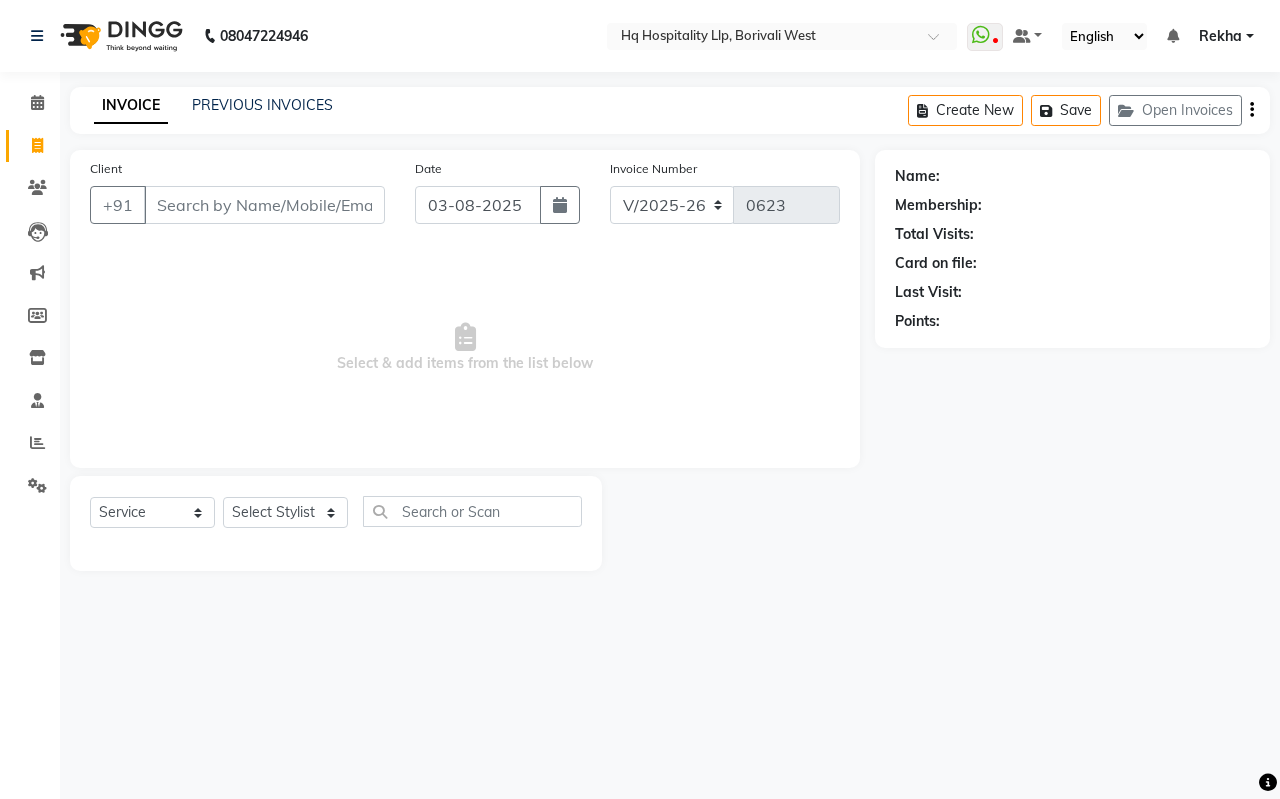 click on "Client" at bounding box center [264, 205] 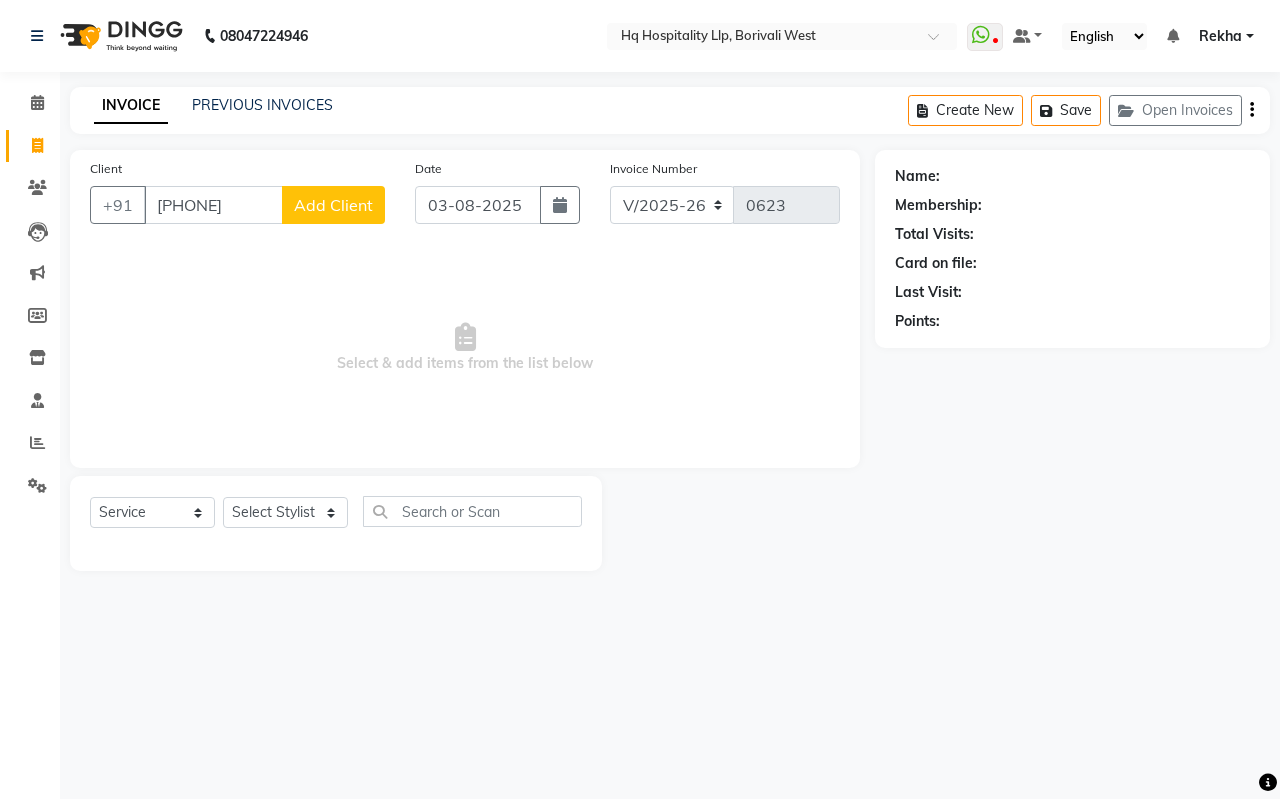 type on "[PHONE]" 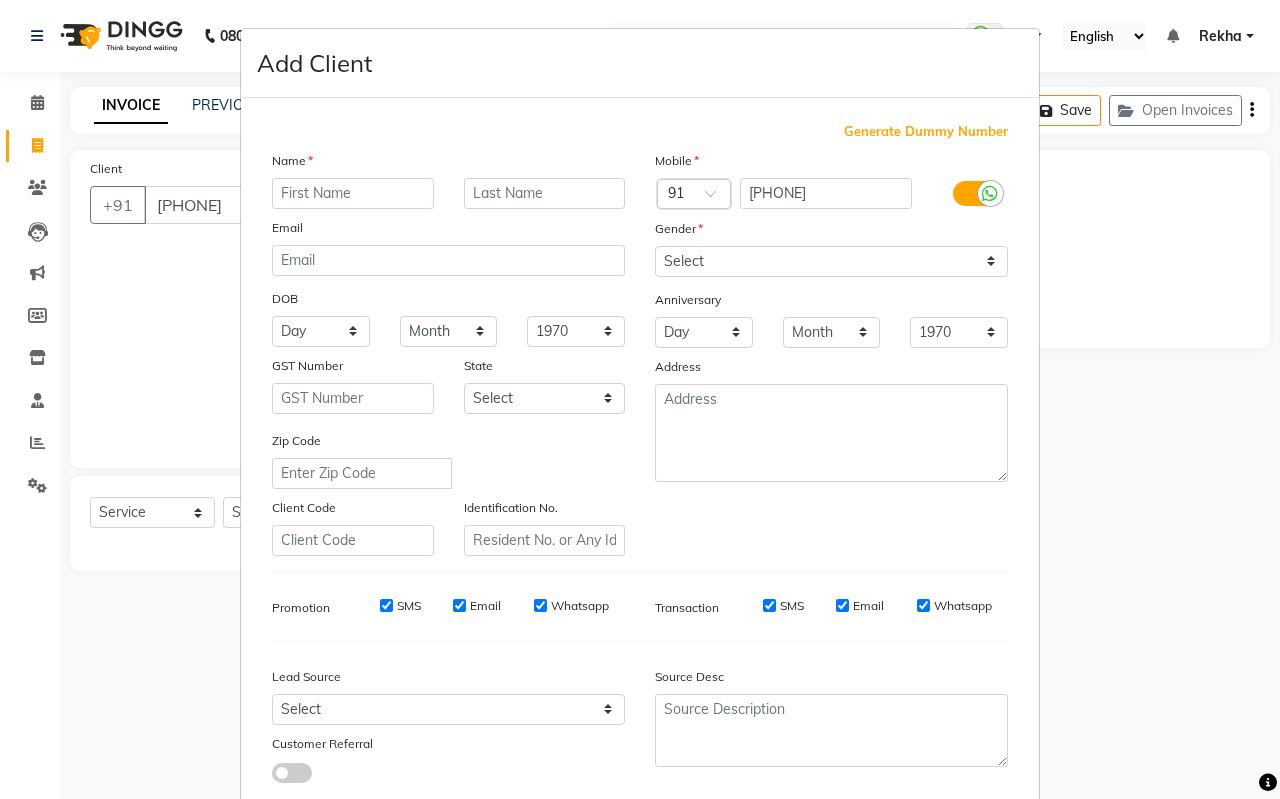 click at bounding box center [353, 193] 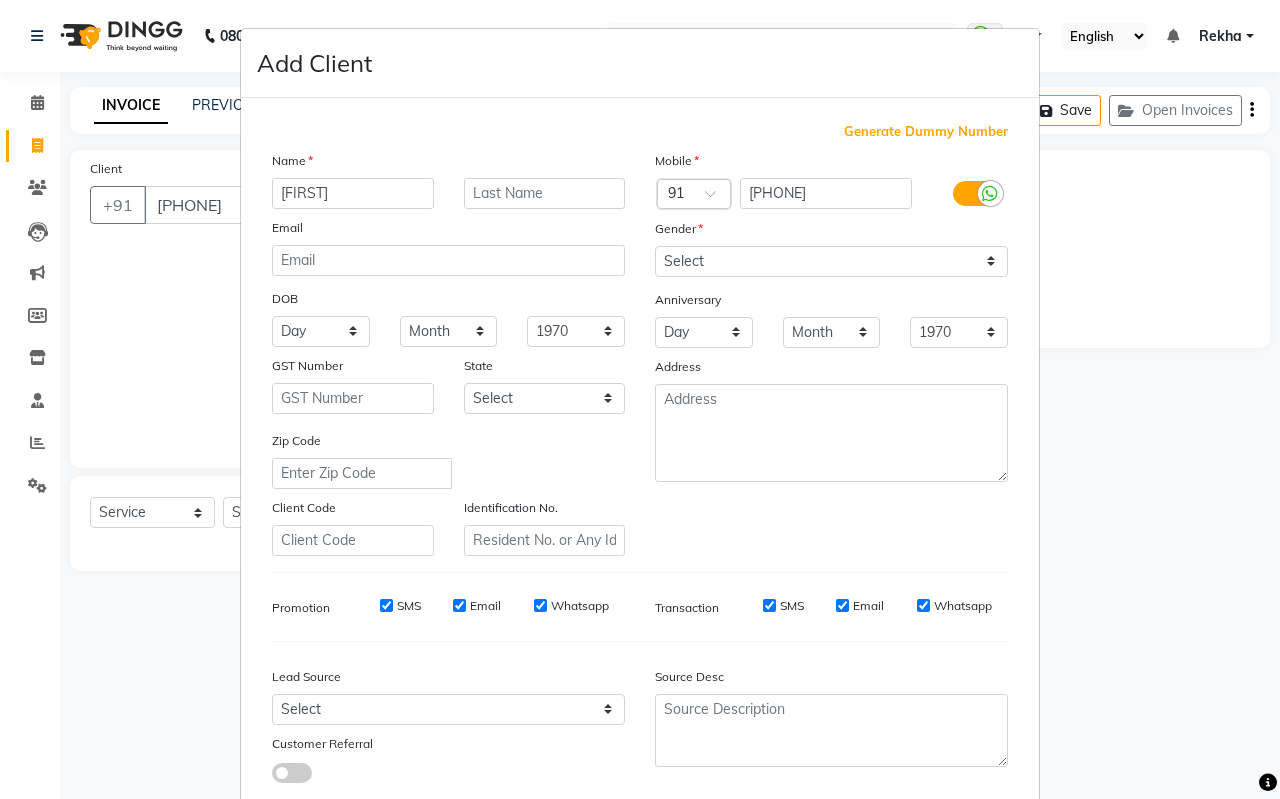 type on "[FIRST]" 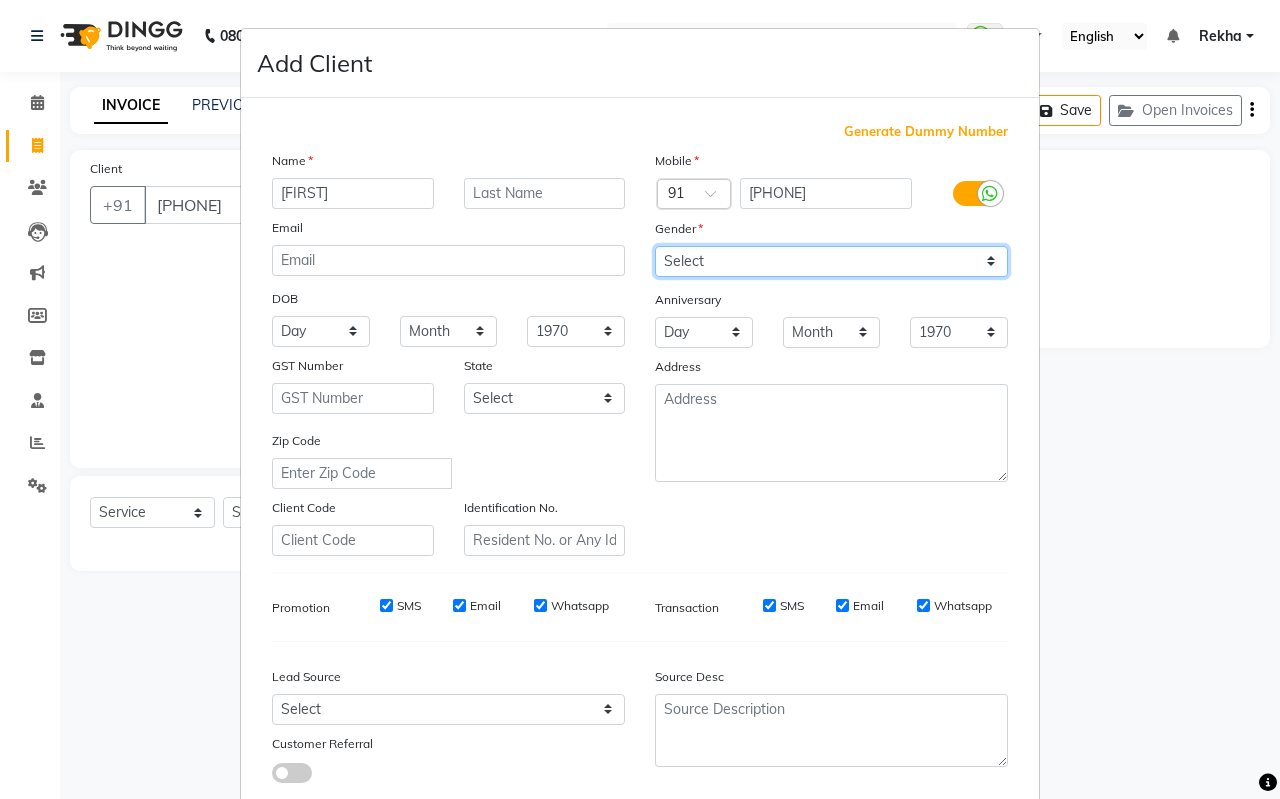 click on "Select Male Female Other Prefer Not To Say" at bounding box center (831, 261) 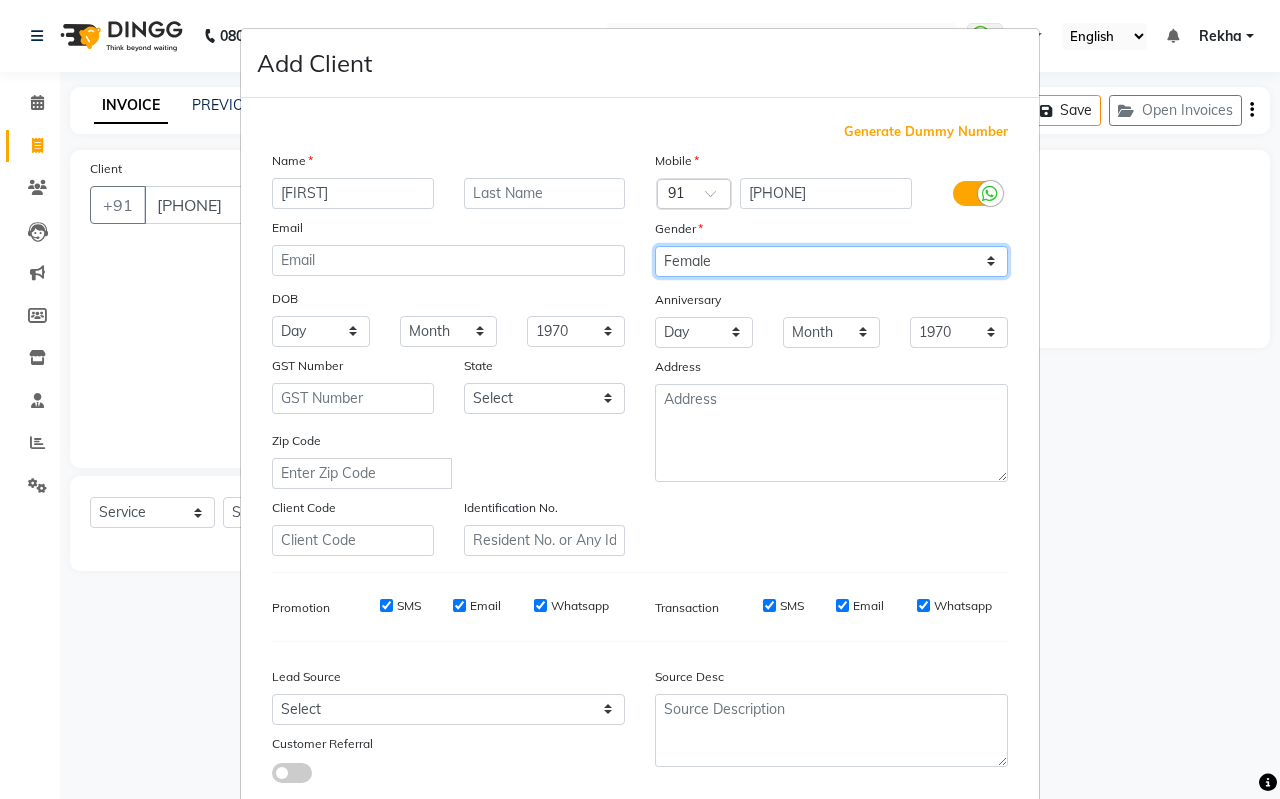 click on "Select Male Female Other Prefer Not To Say" at bounding box center (831, 261) 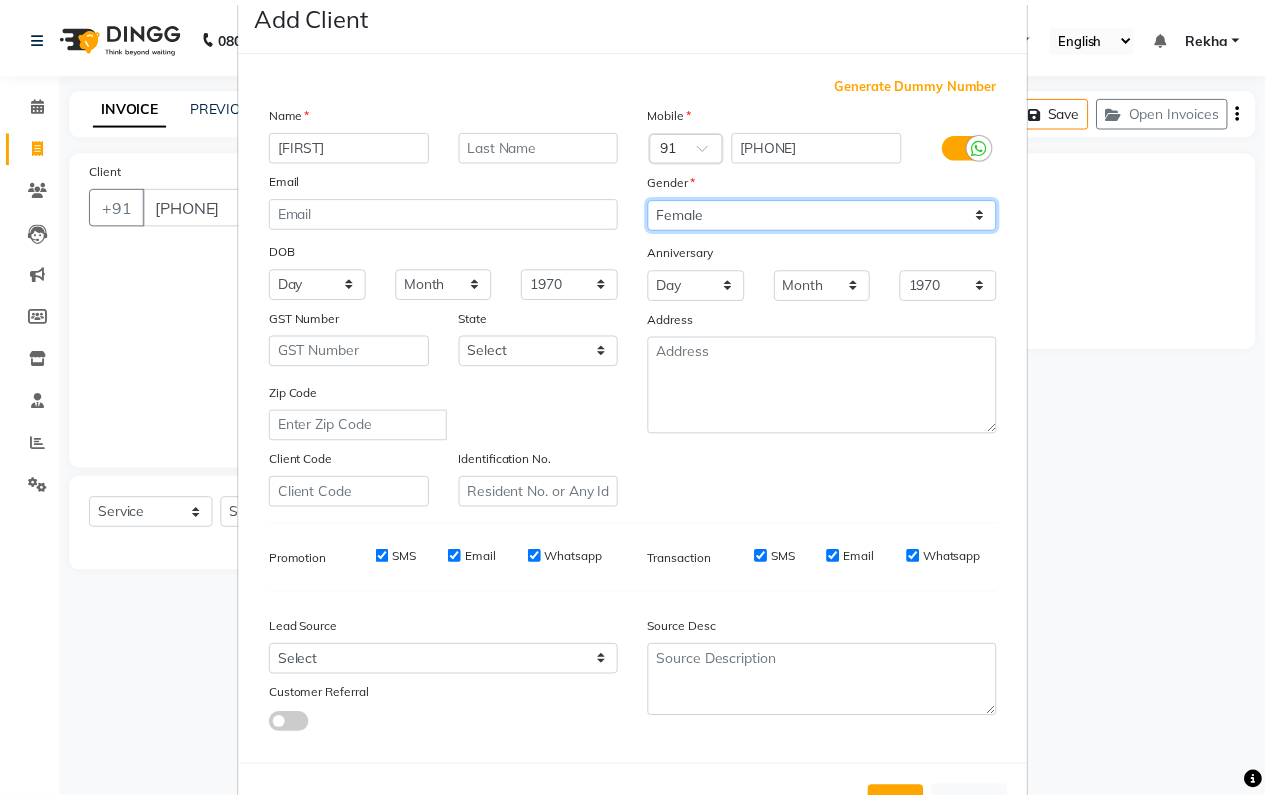 scroll, scrollTop: 124, scrollLeft: 0, axis: vertical 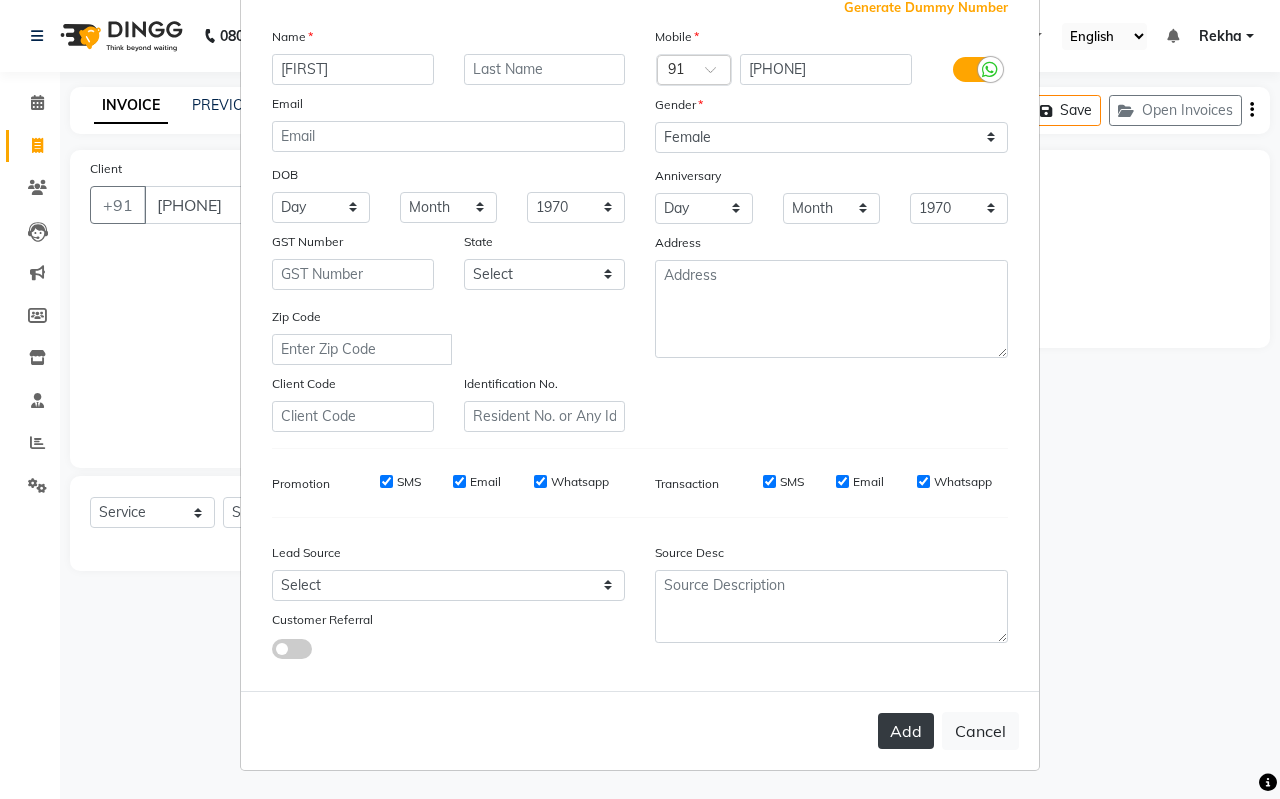 click on "Add" at bounding box center [906, 731] 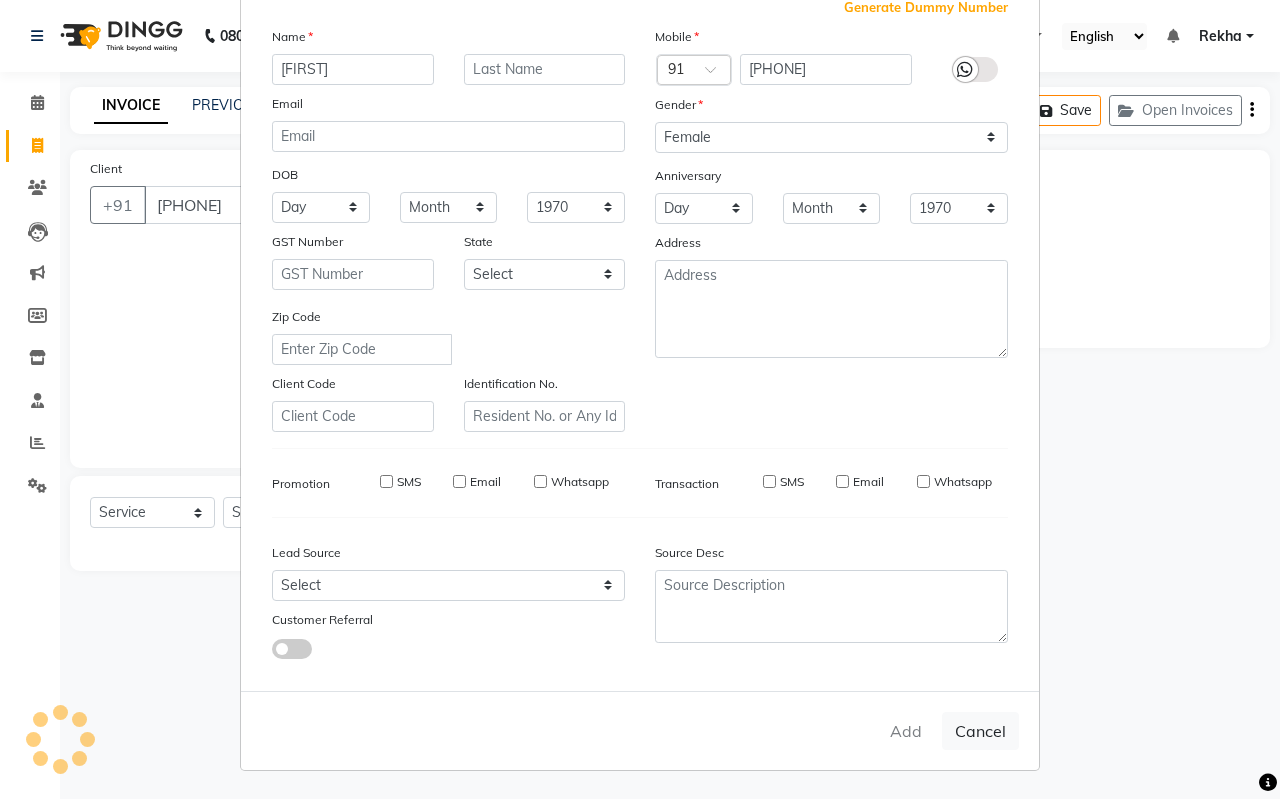 type 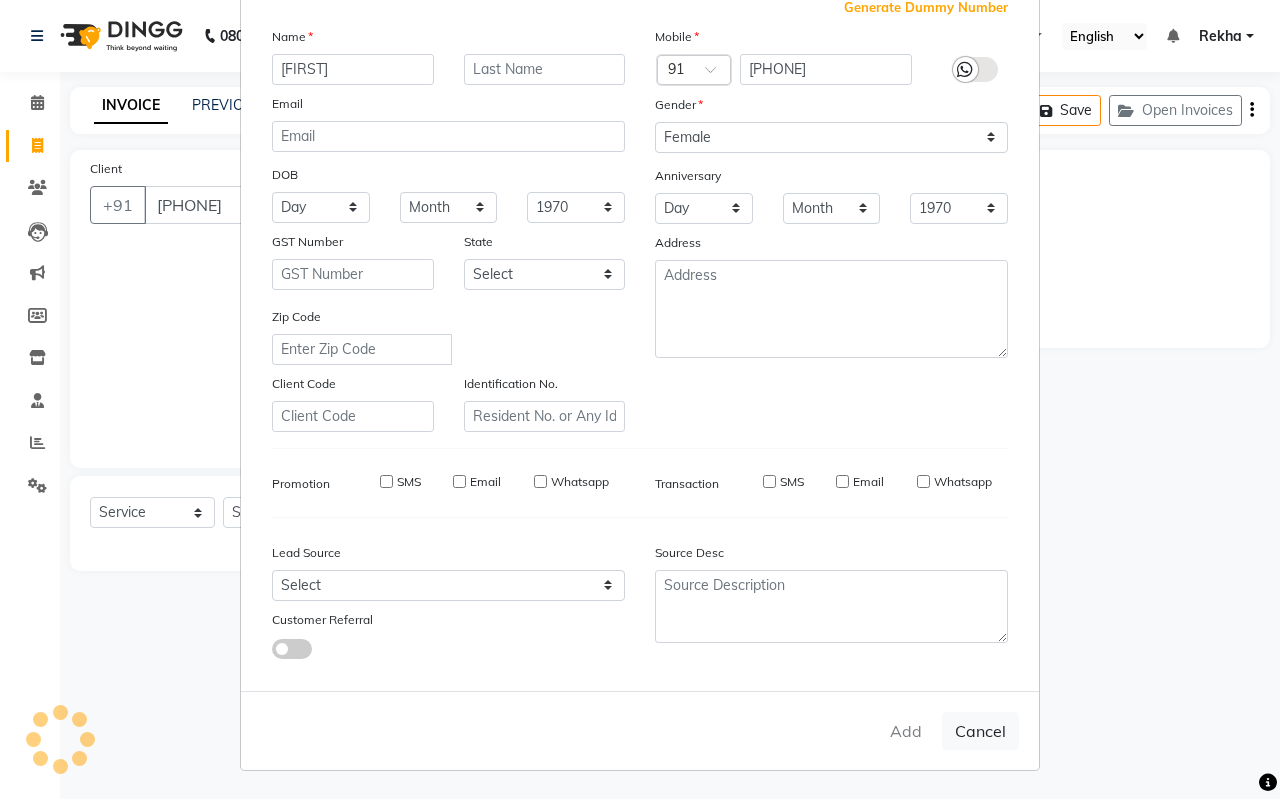 select 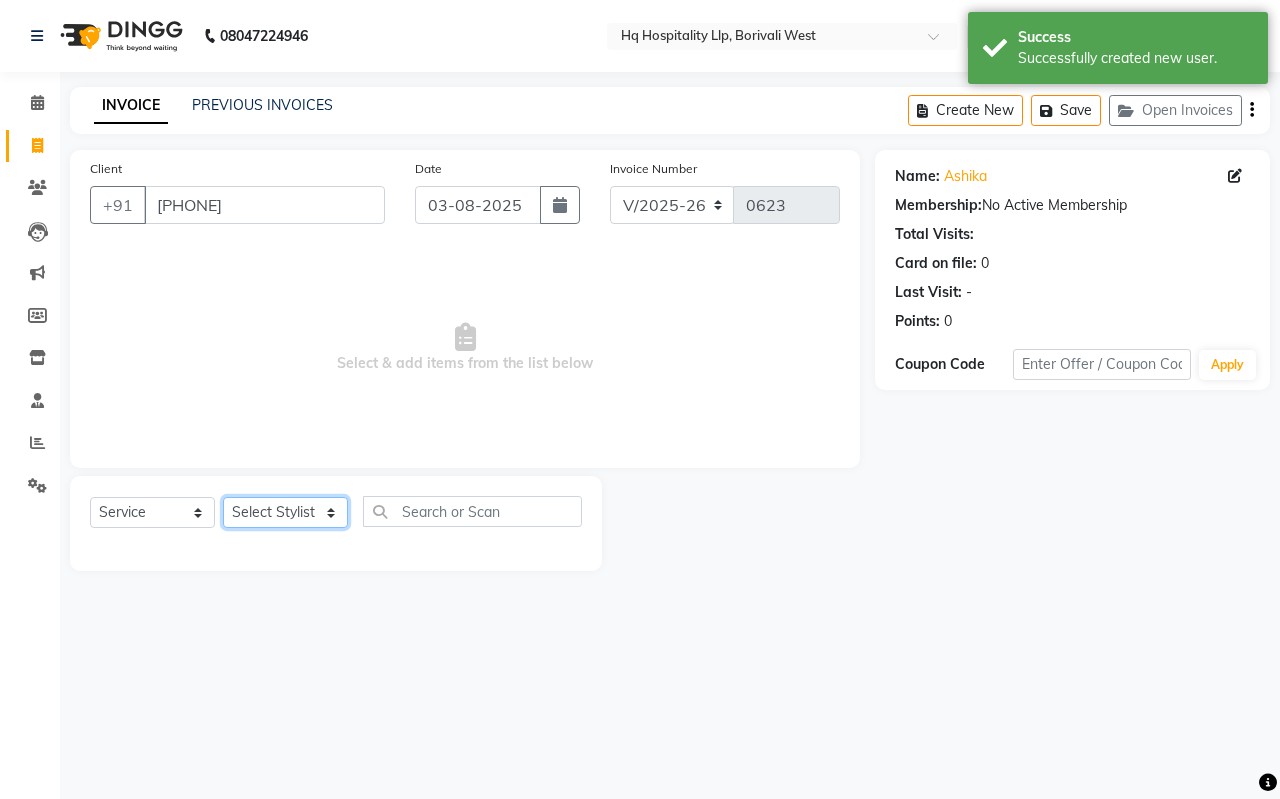 click on "Select Stylist [FIRST]  Manager [LAST] [LAST] Old Staff [FIRST] [LAST] [FIRST] [LAST] [FIRST] [LAST] [FIRST] [LAST]" 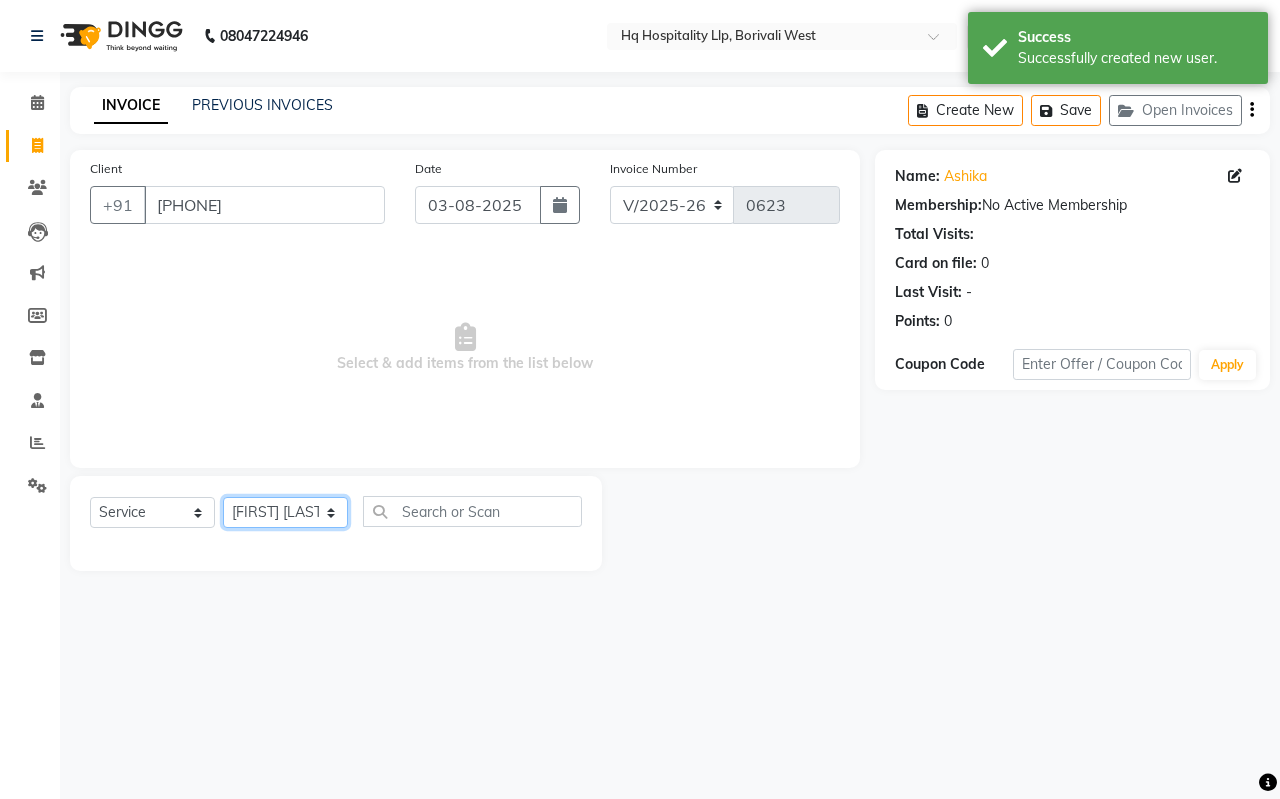click on "Select Stylist [FIRST]  Manager [LAST] [LAST] Old Staff [FIRST] [LAST] [FIRST] [LAST] [FIRST] [LAST] [FIRST] [LAST]" 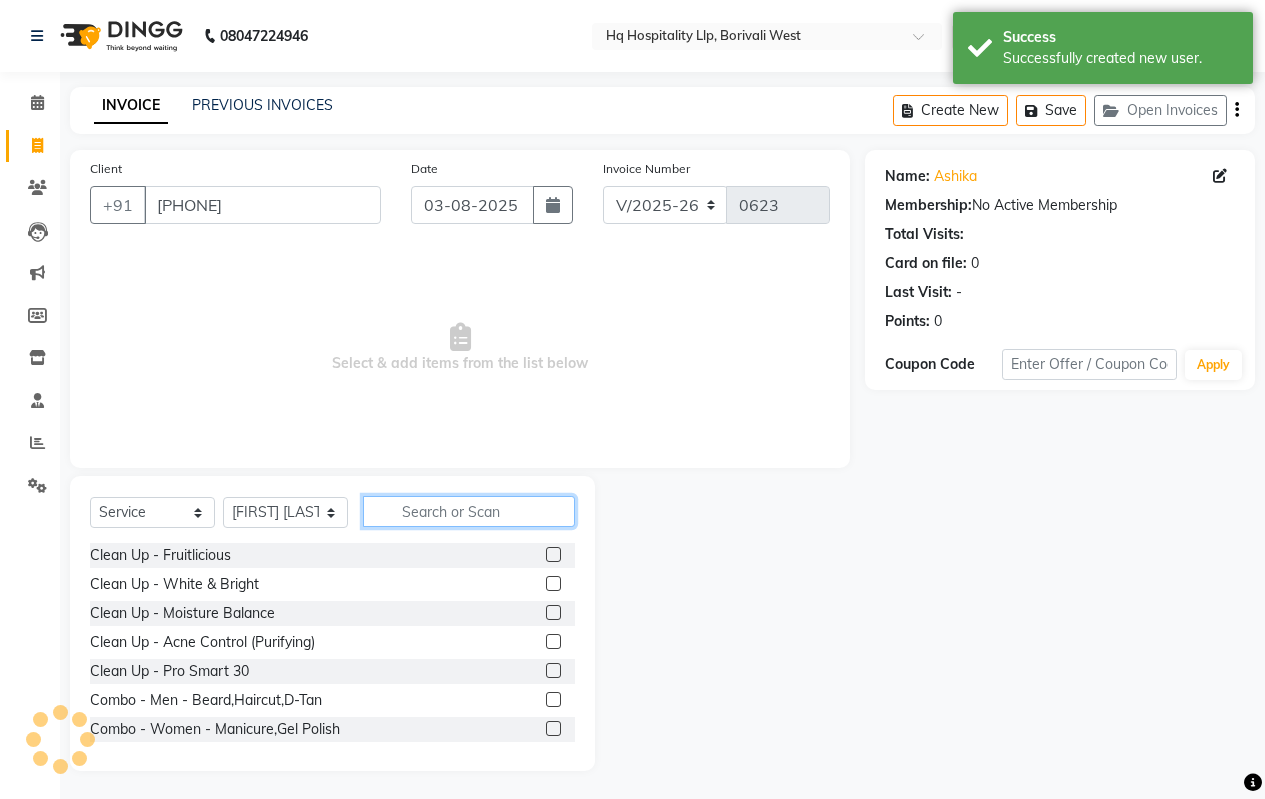 click 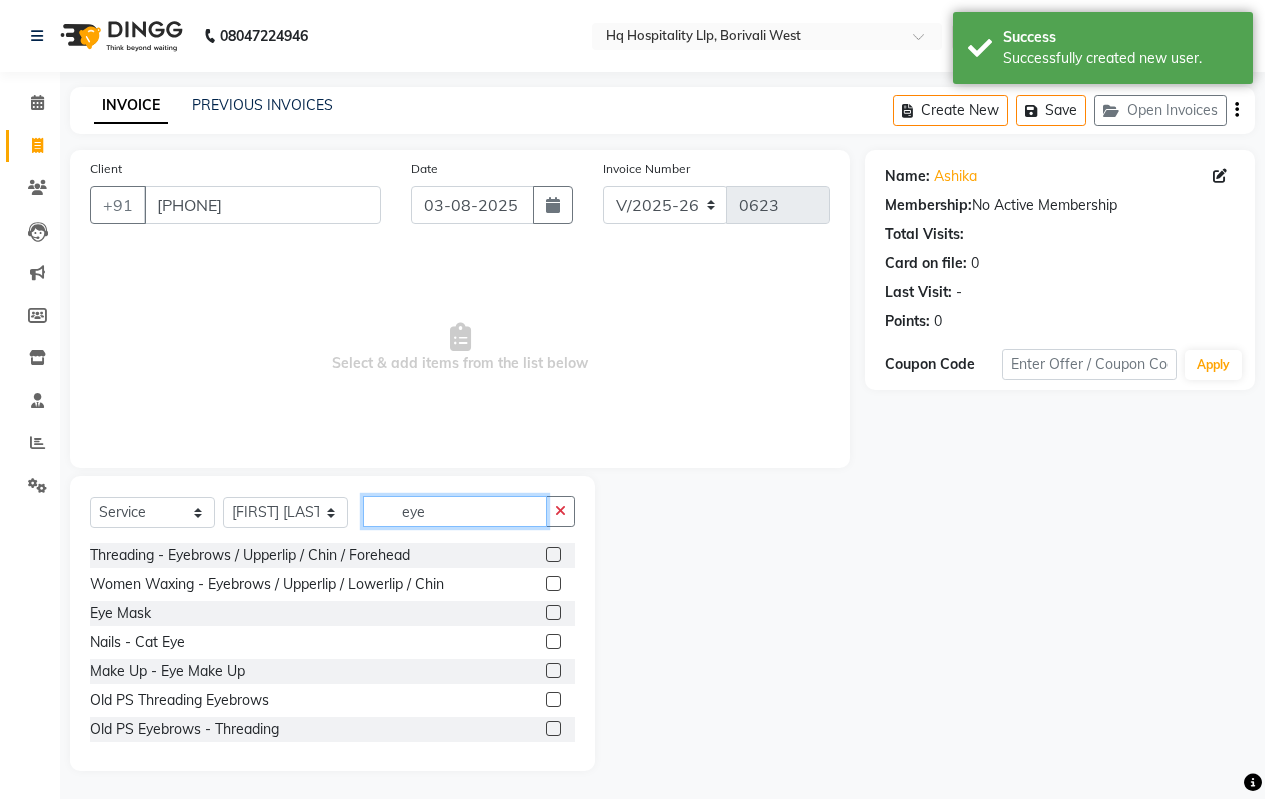 type on "eye" 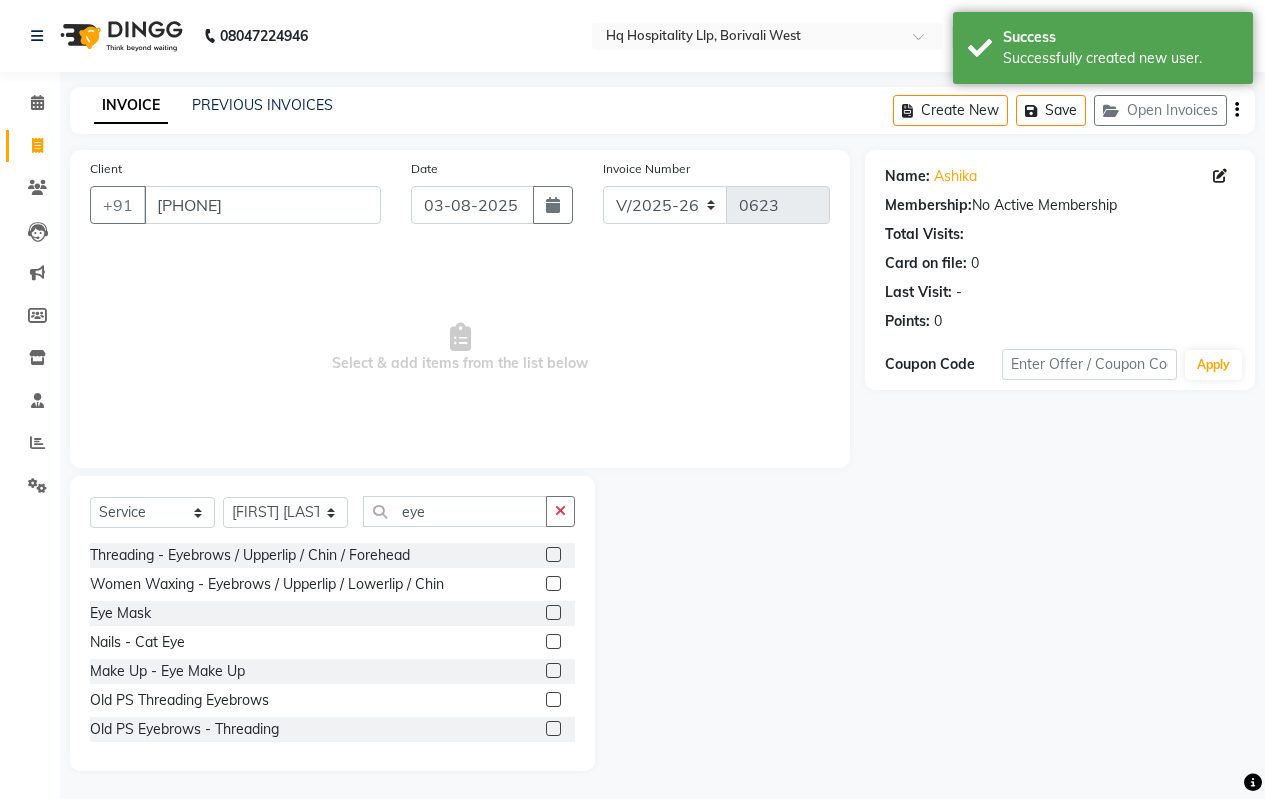 click on "Threading - Eyebrows / Upperlip / Chin / Forehead" 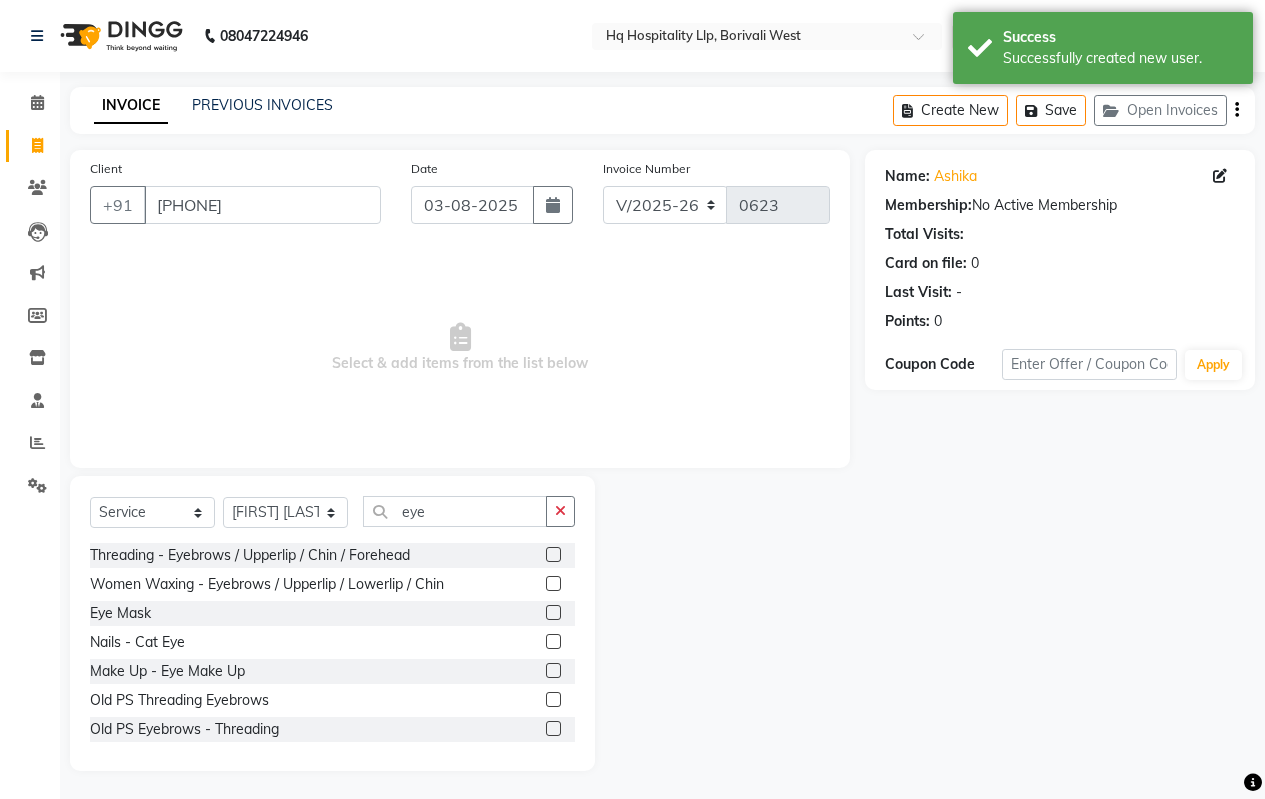 click 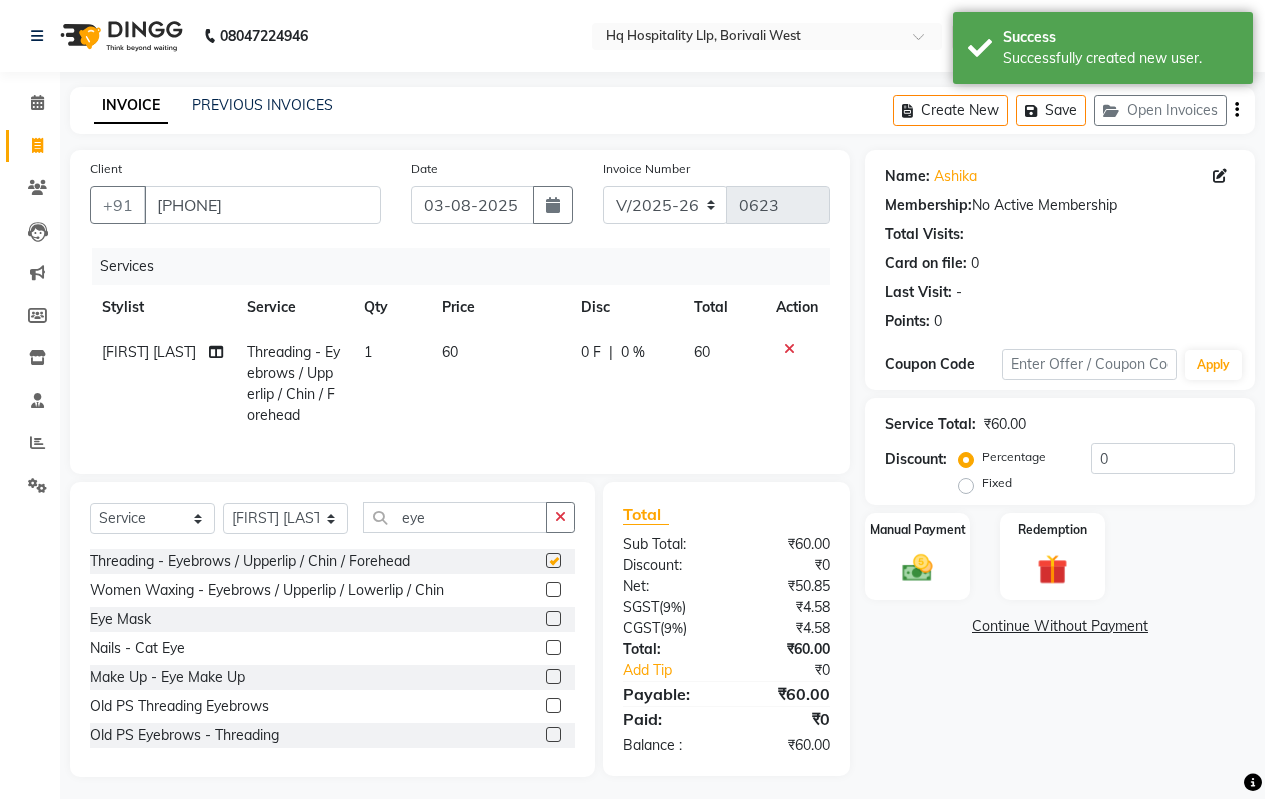 checkbox on "false" 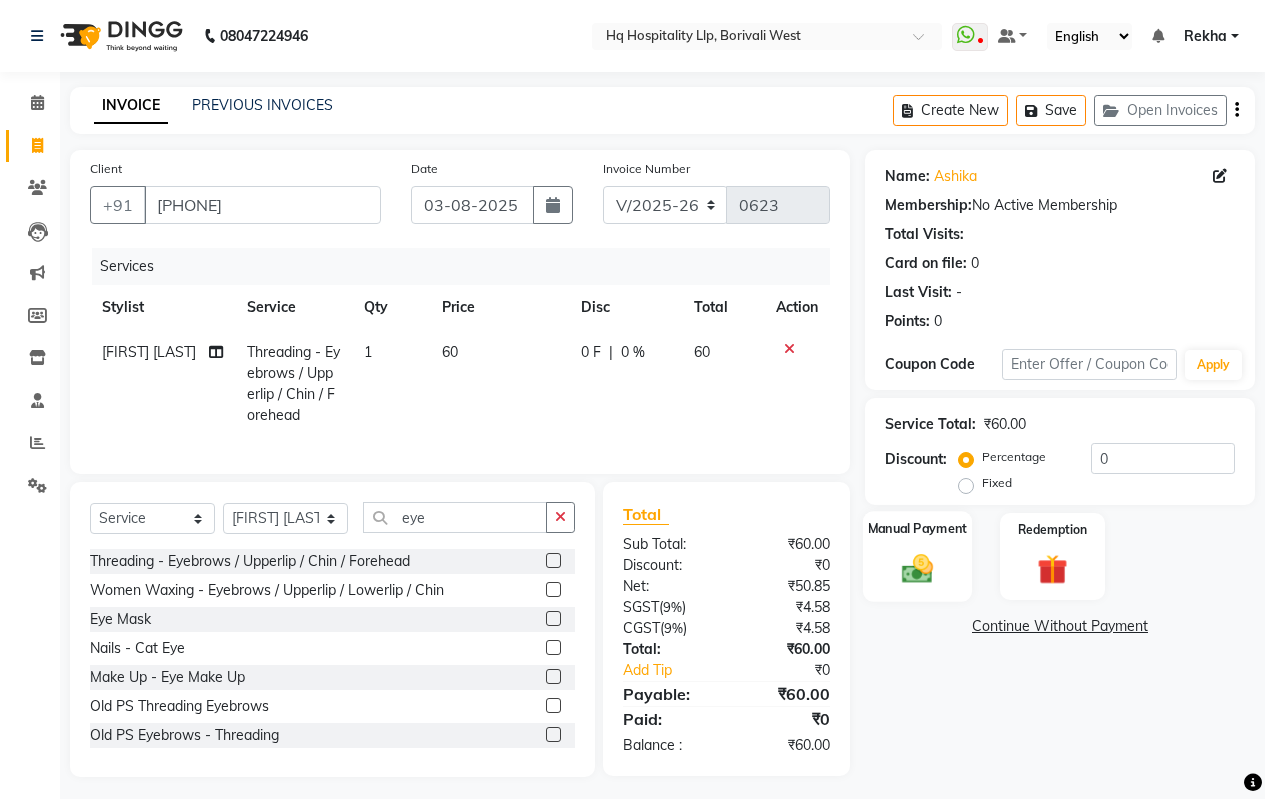 click 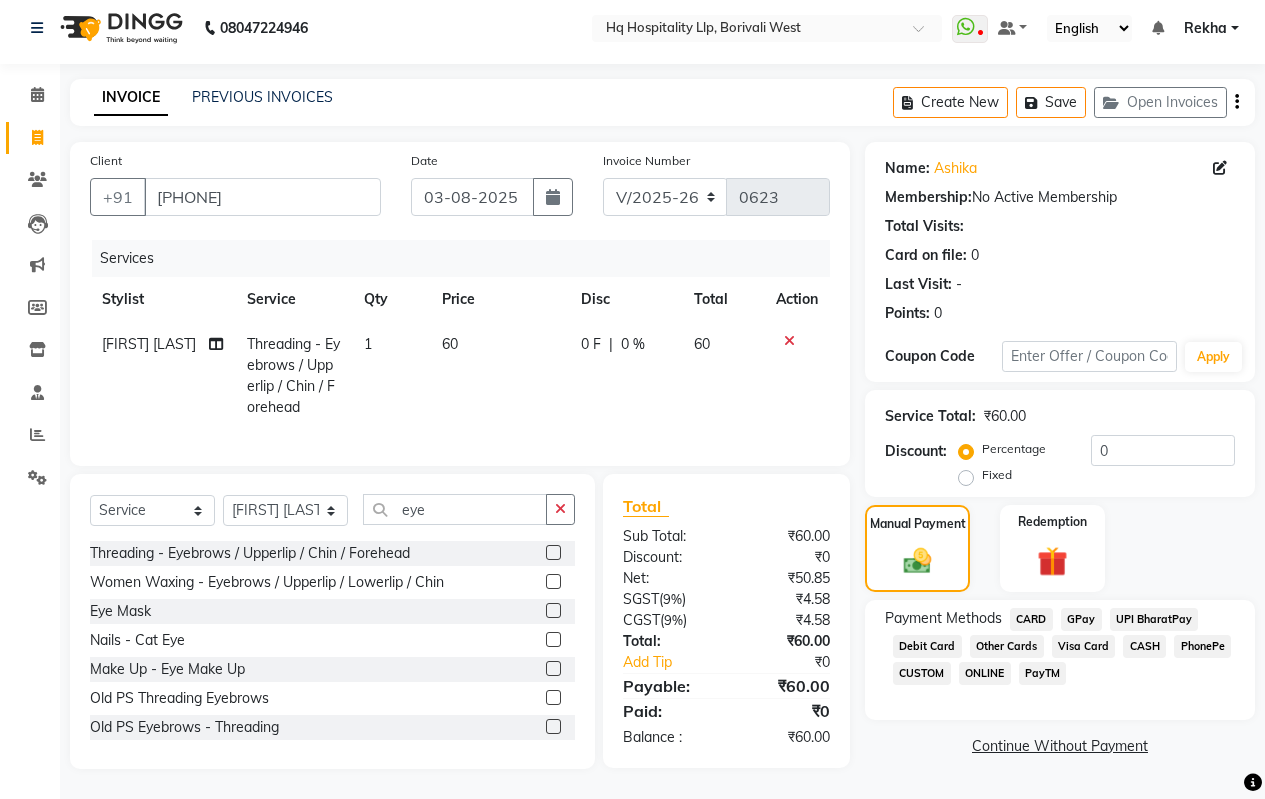 scroll, scrollTop: 23, scrollLeft: 0, axis: vertical 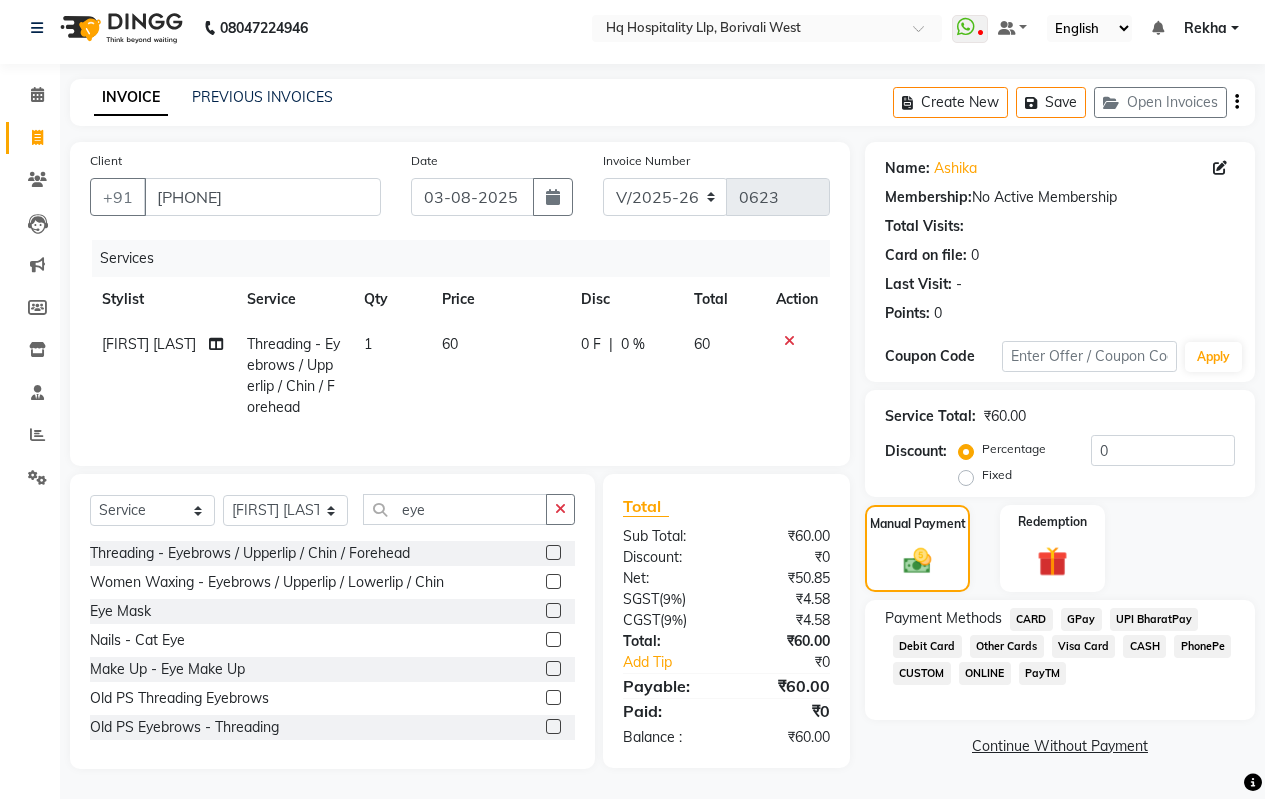 click on "CASH" 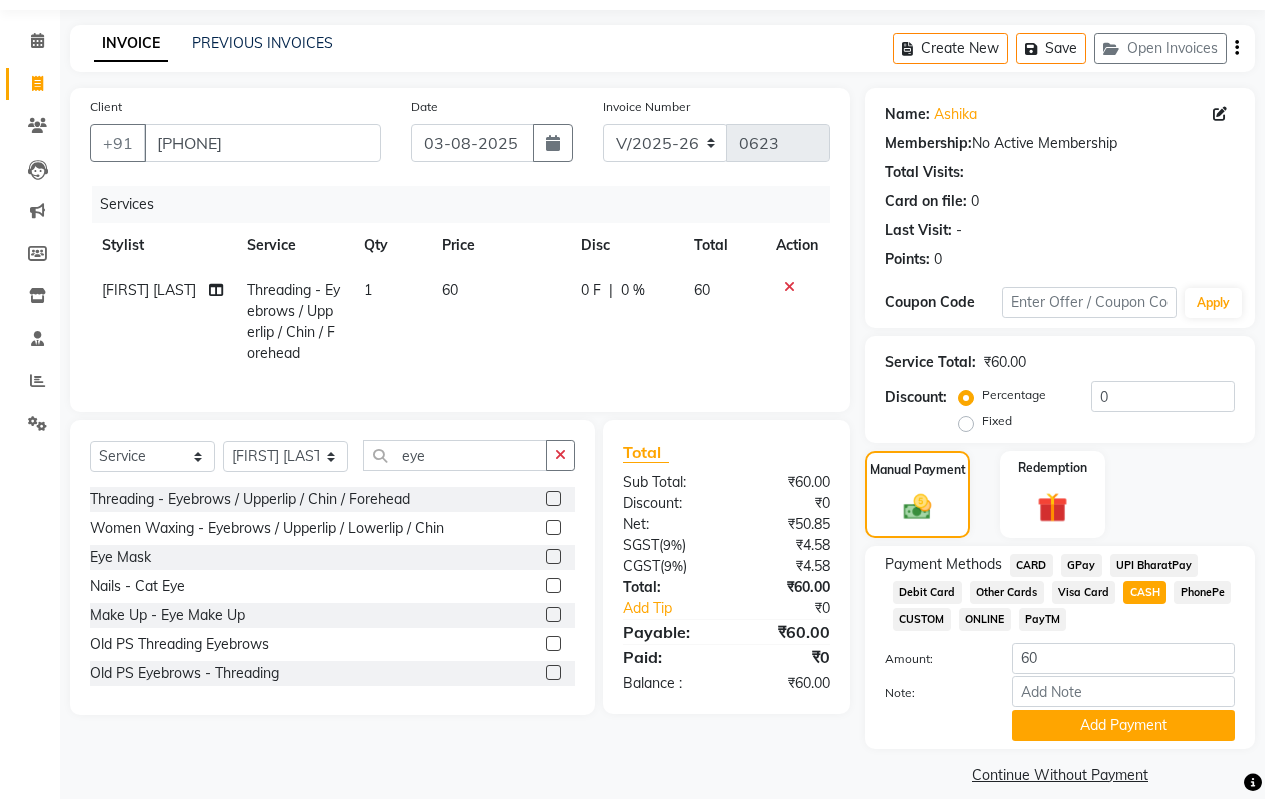 scroll, scrollTop: 83, scrollLeft: 0, axis: vertical 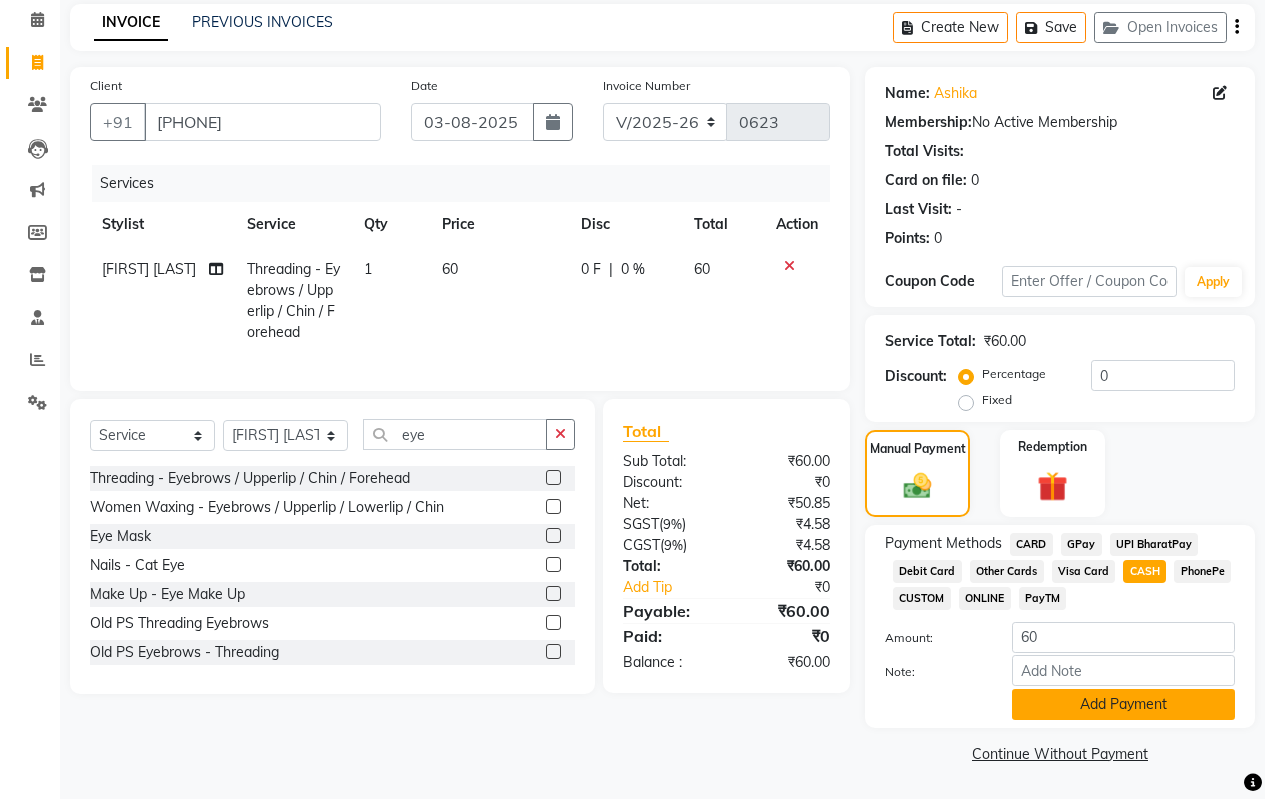 click on "Add Payment" 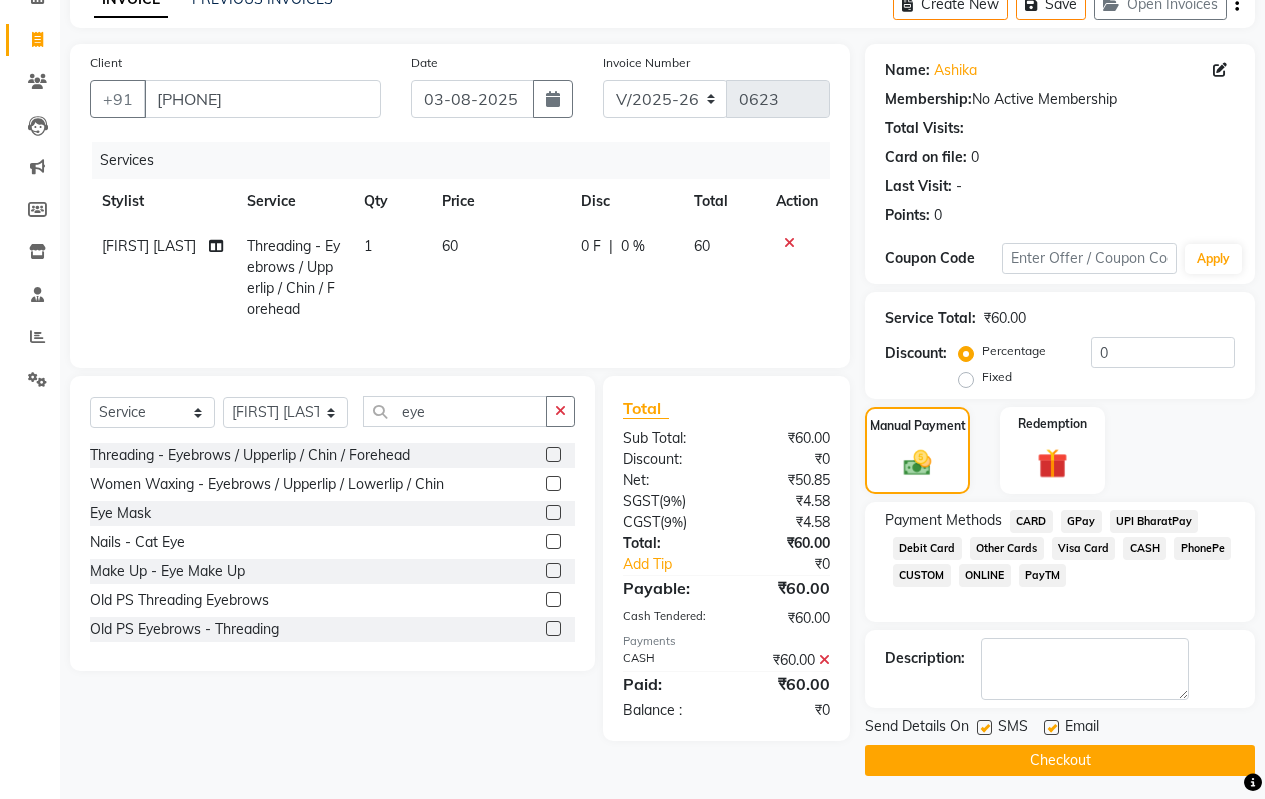 scroll, scrollTop: 113, scrollLeft: 0, axis: vertical 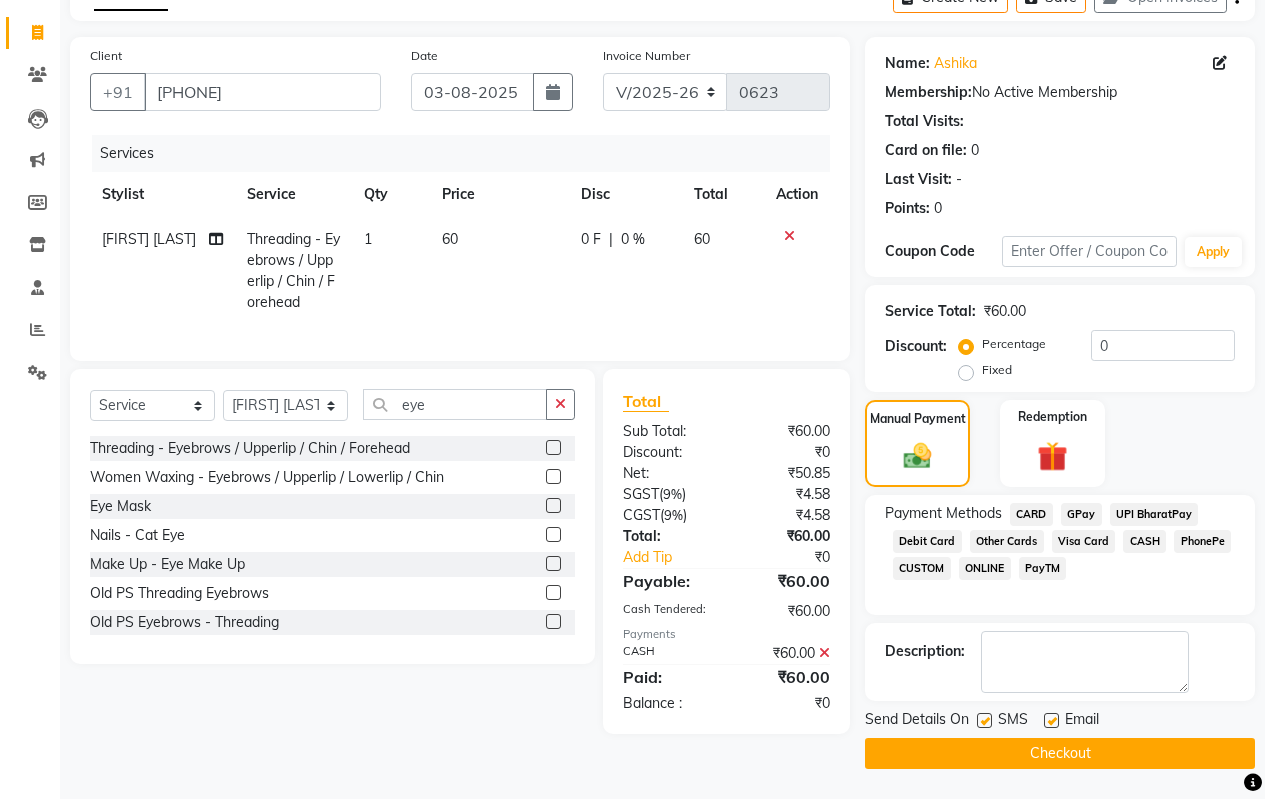 click on "Checkout" 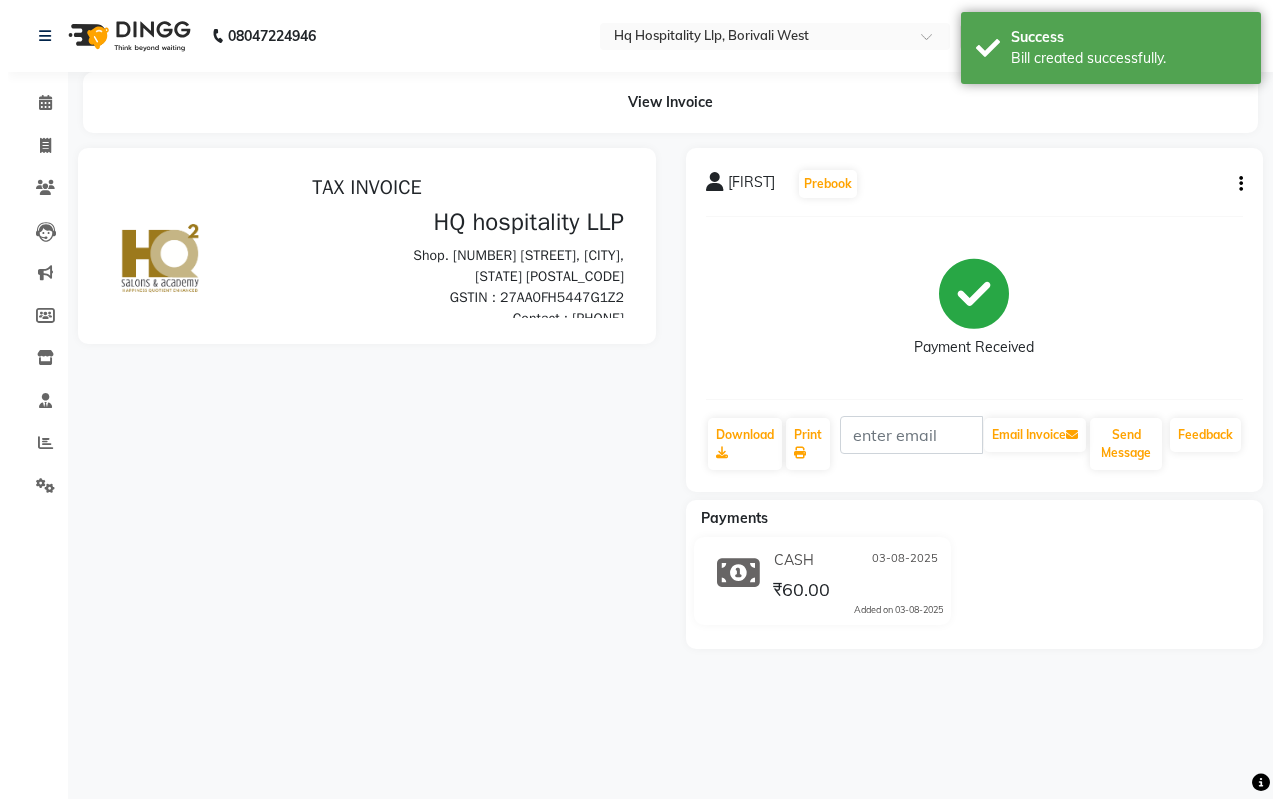 scroll, scrollTop: 0, scrollLeft: 0, axis: both 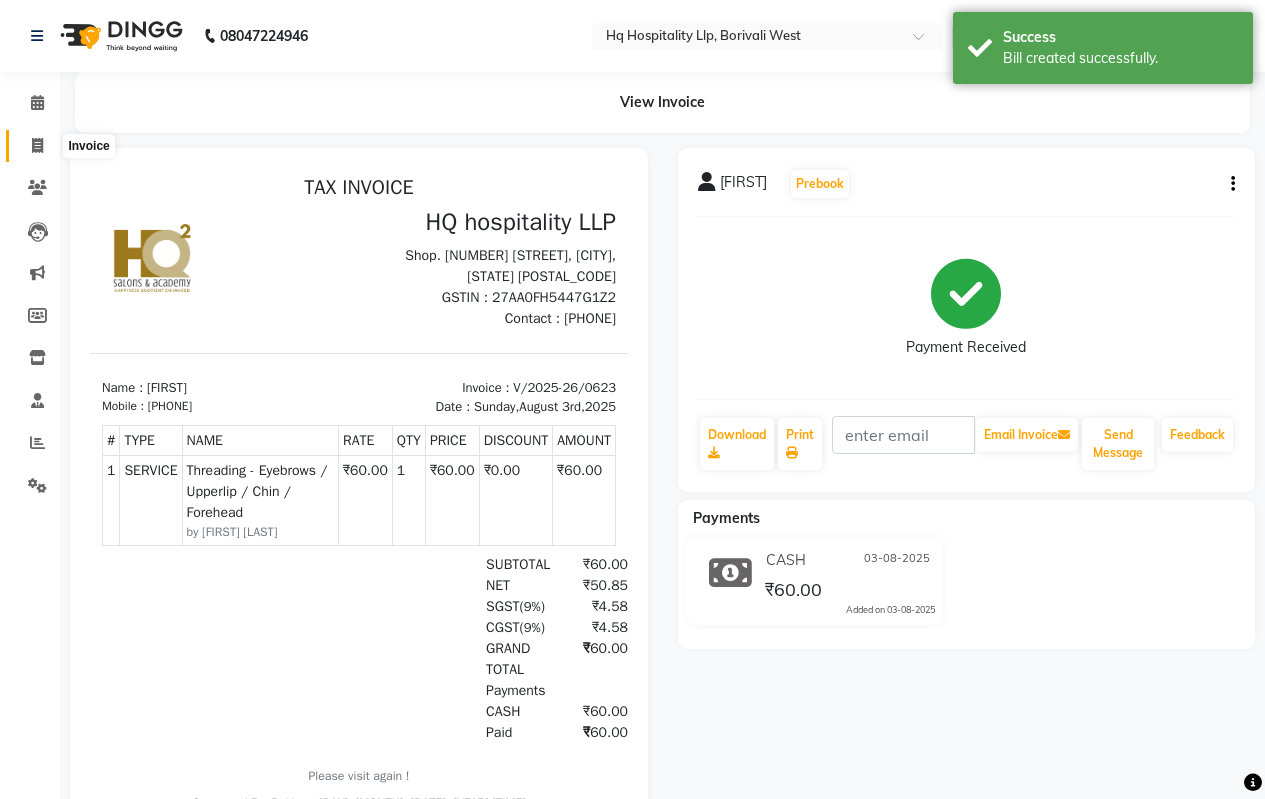 click 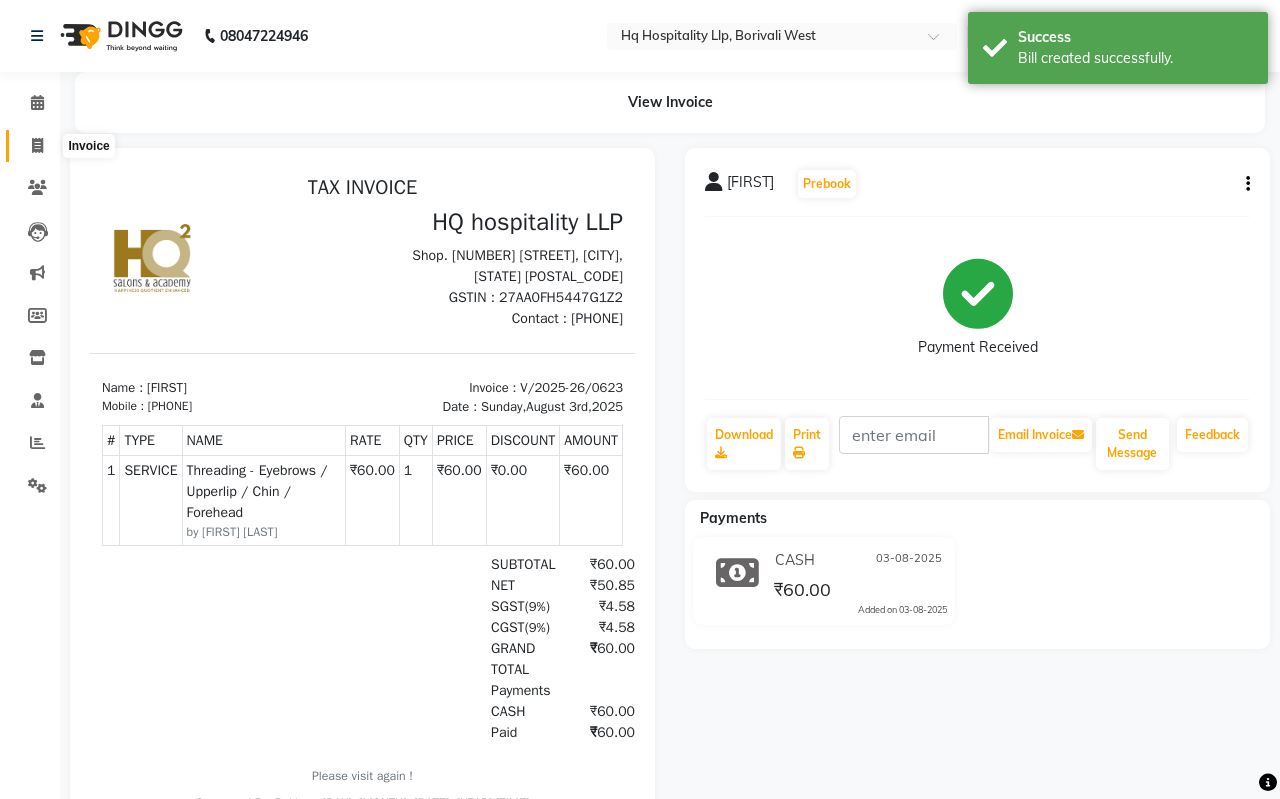 select on "7197" 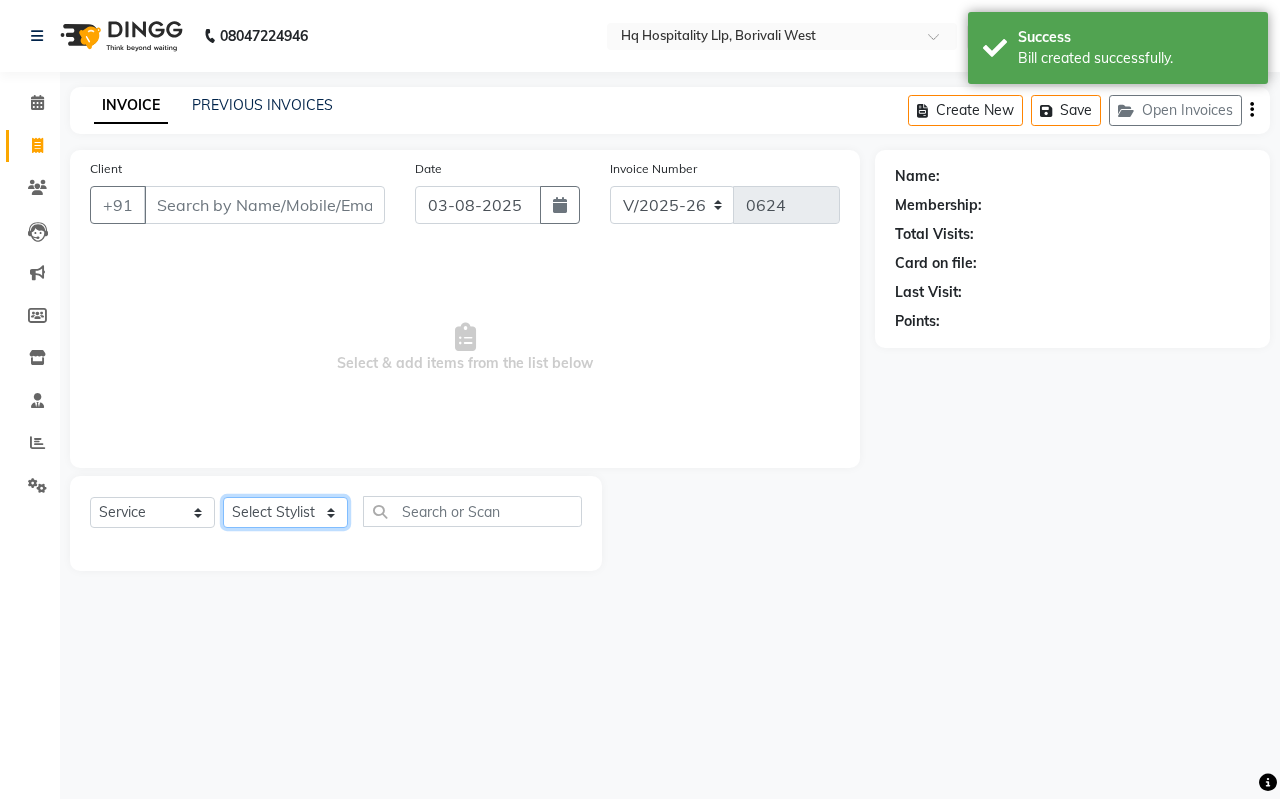 click on "Select Stylist [FIRST]  Manager [LAST] [LAST] Old Staff [FIRST] [LAST] [FIRST] [LAST] [FIRST] [LAST] [FIRST] [LAST]" 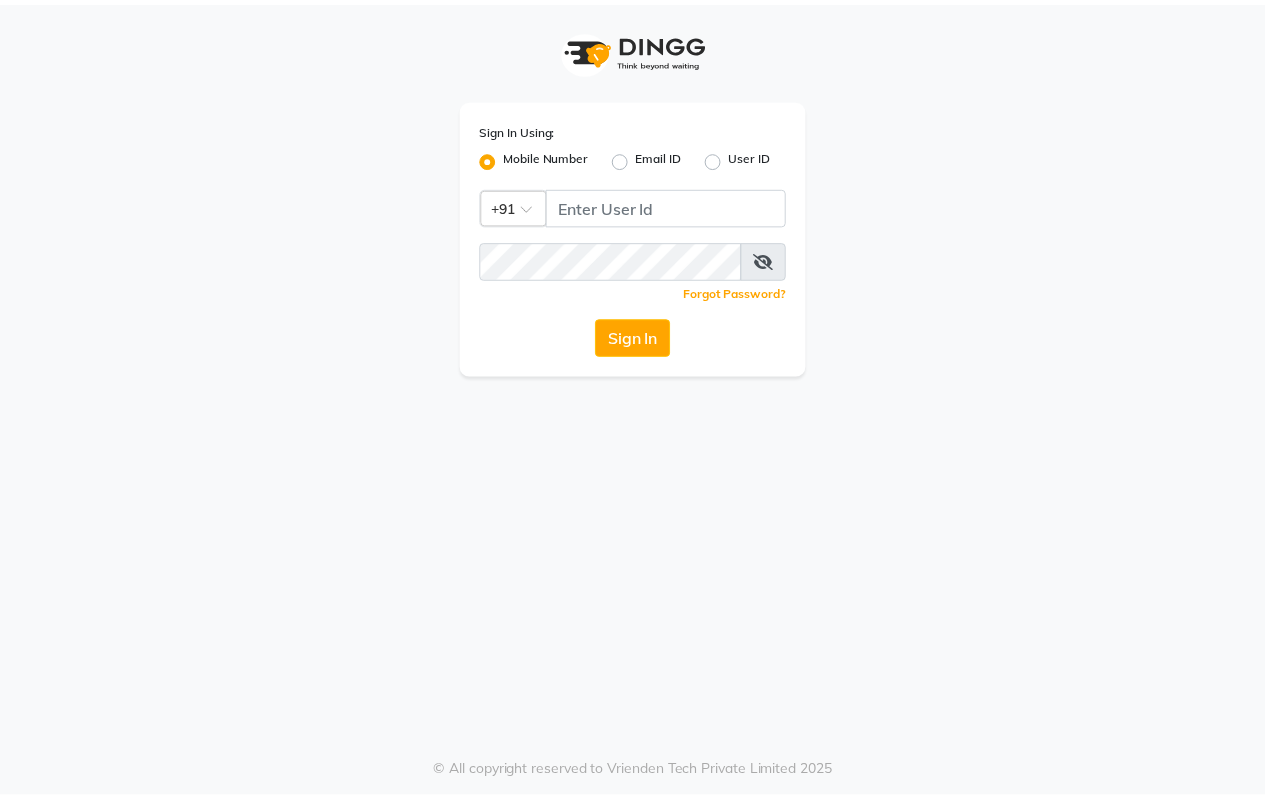 scroll, scrollTop: 0, scrollLeft: 0, axis: both 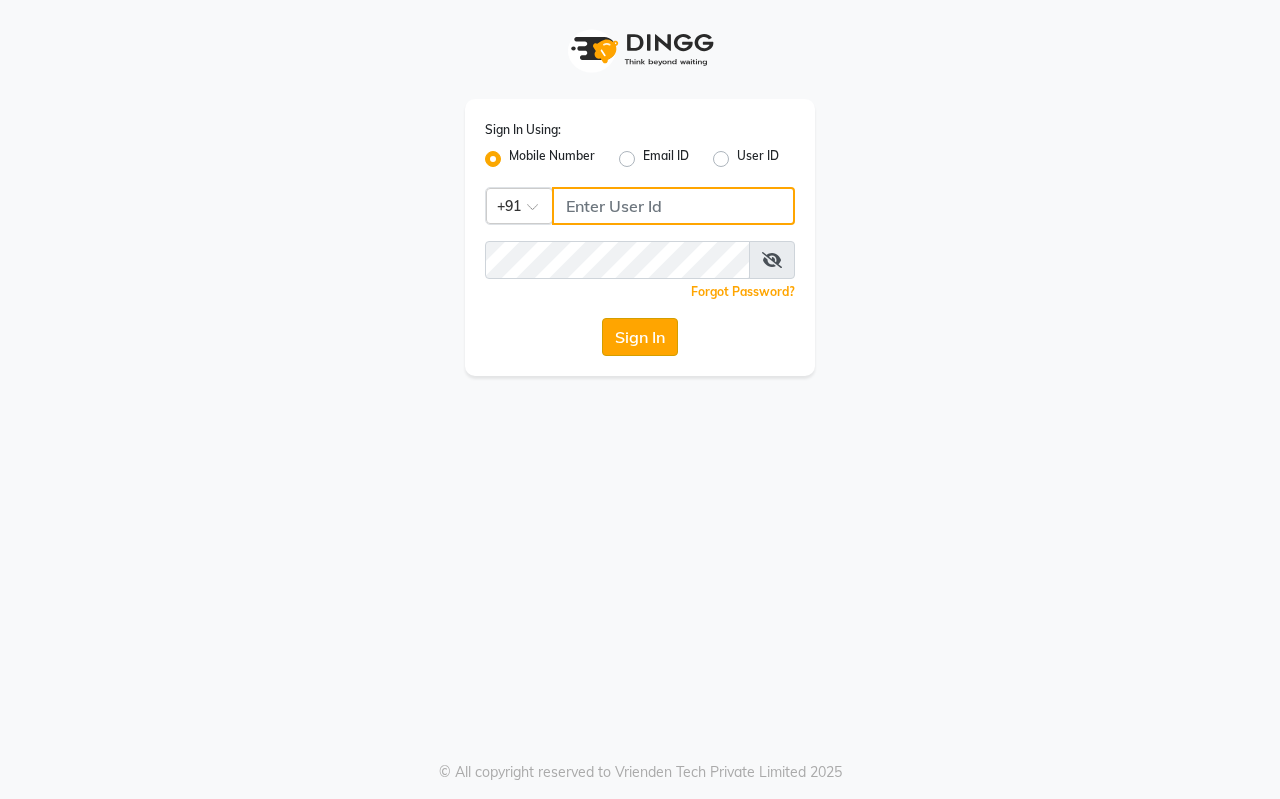 type on "[PHONE]" 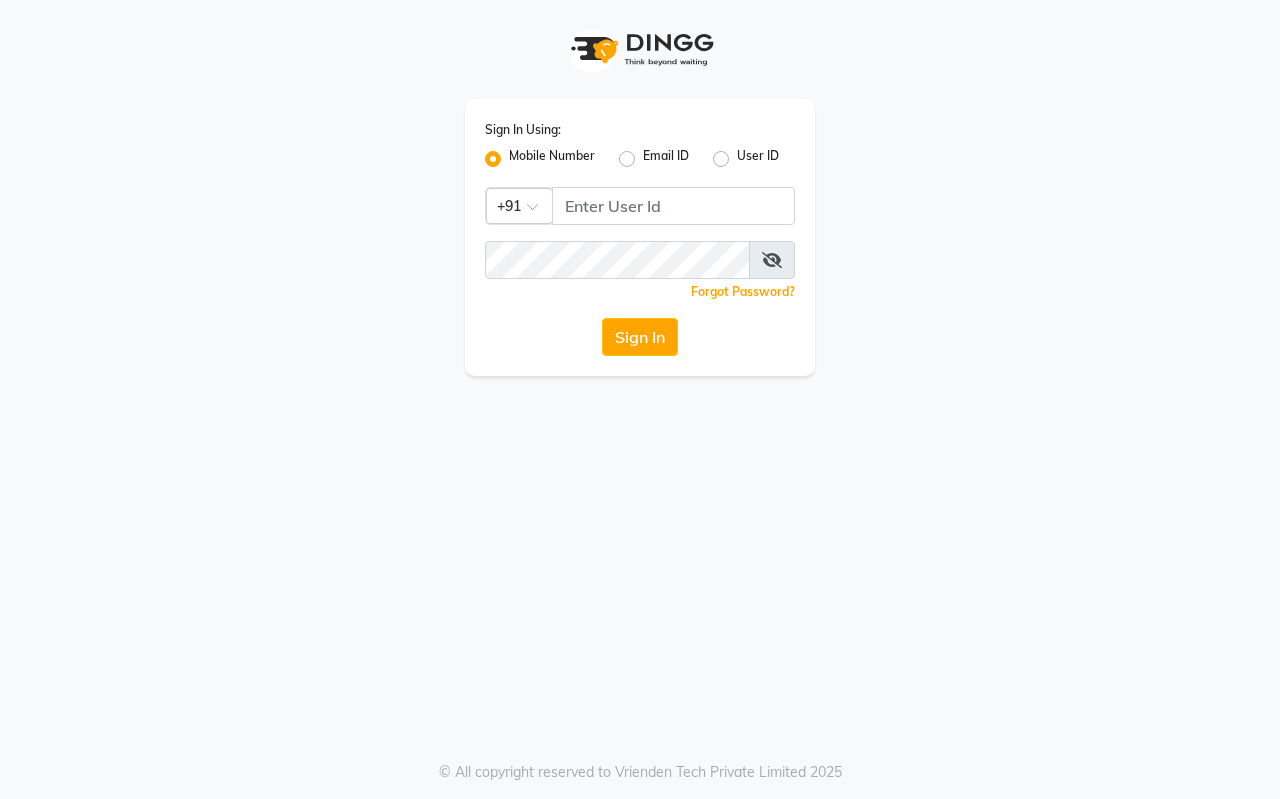 drag, startPoint x: 625, startPoint y: 339, endPoint x: 528, endPoint y: 284, distance: 111.50785 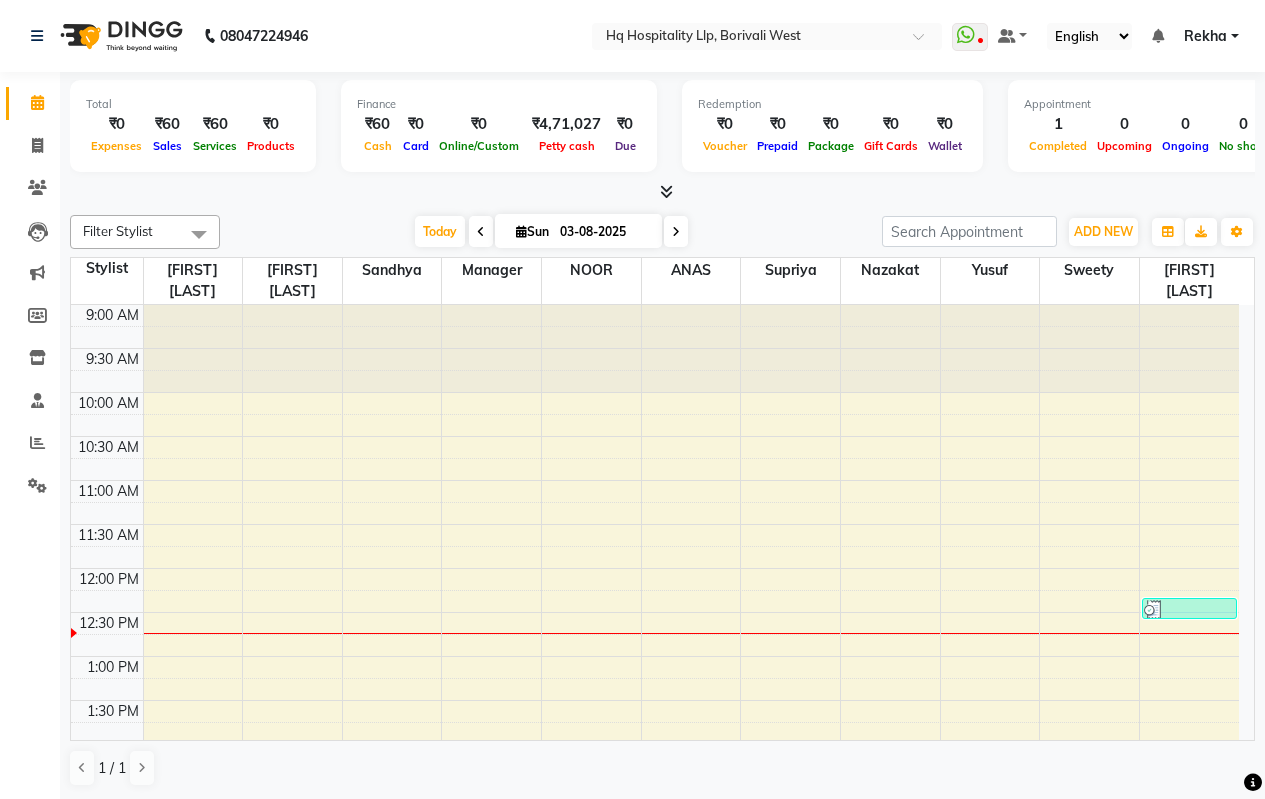 scroll, scrollTop: 0, scrollLeft: 0, axis: both 